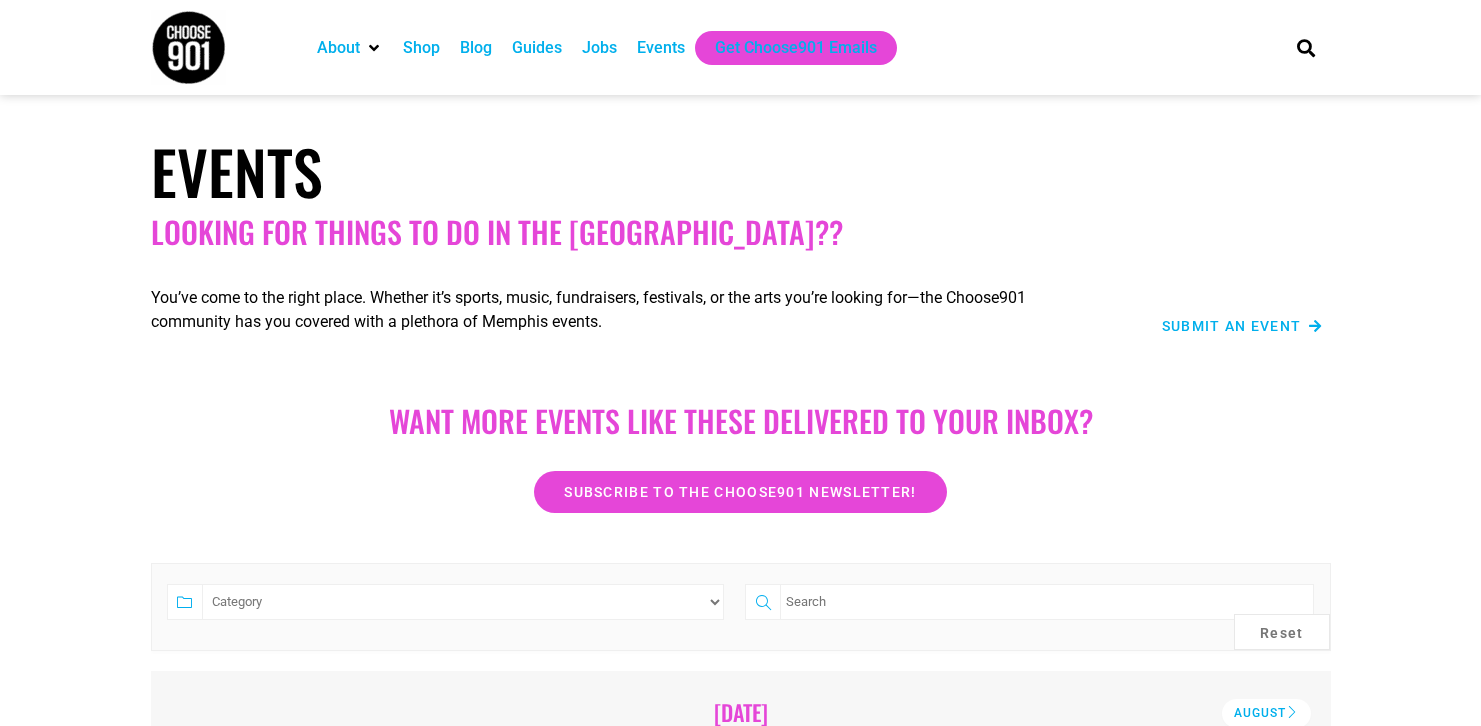 scroll, scrollTop: 0, scrollLeft: 0, axis: both 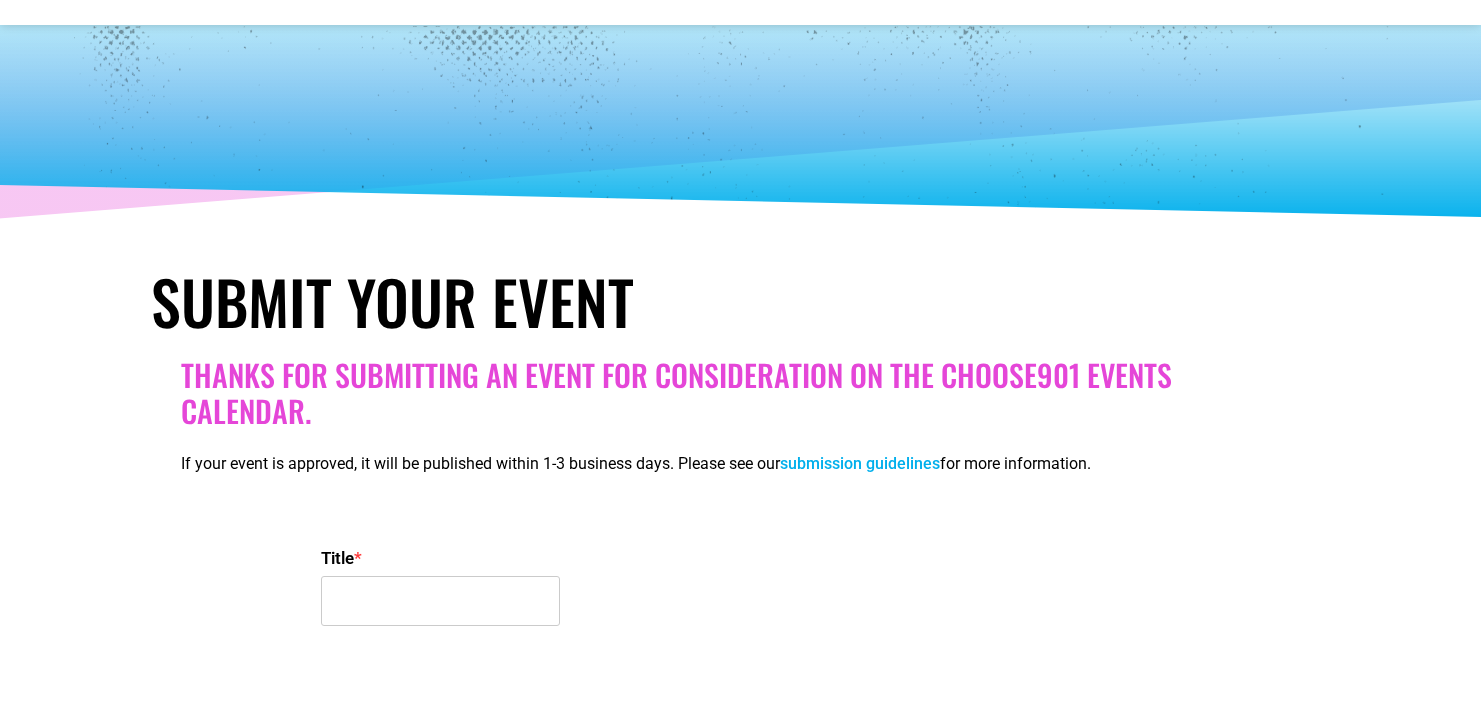 select 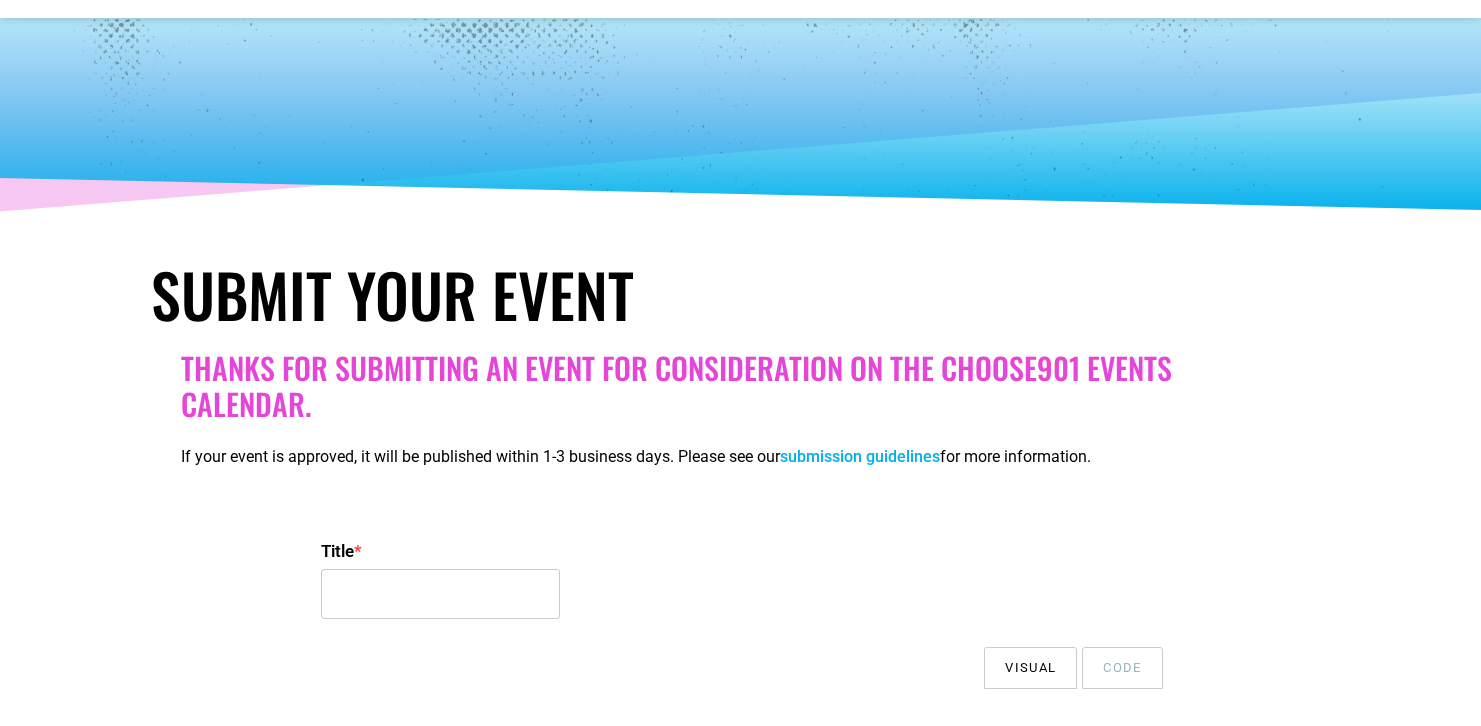 scroll, scrollTop: 421, scrollLeft: 0, axis: vertical 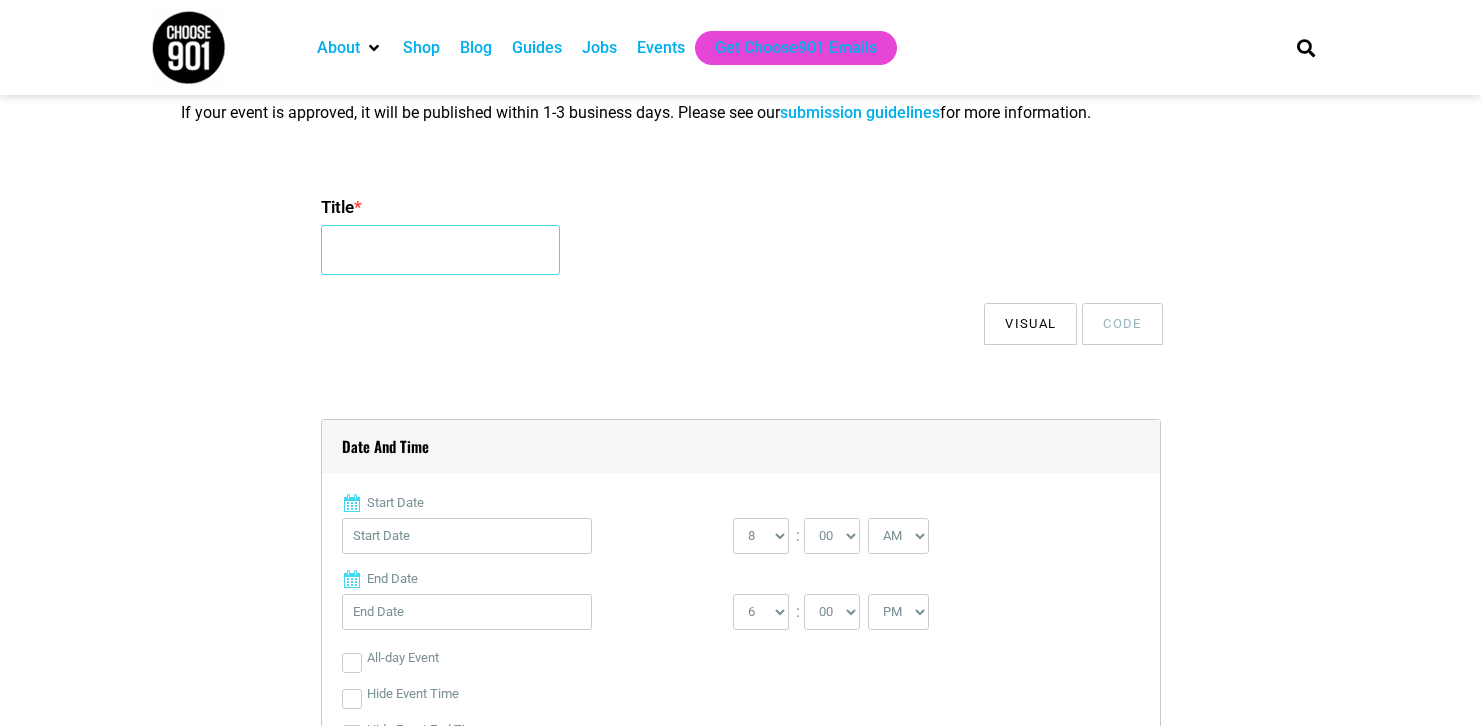 click on "Title  *" at bounding box center [440, 250] 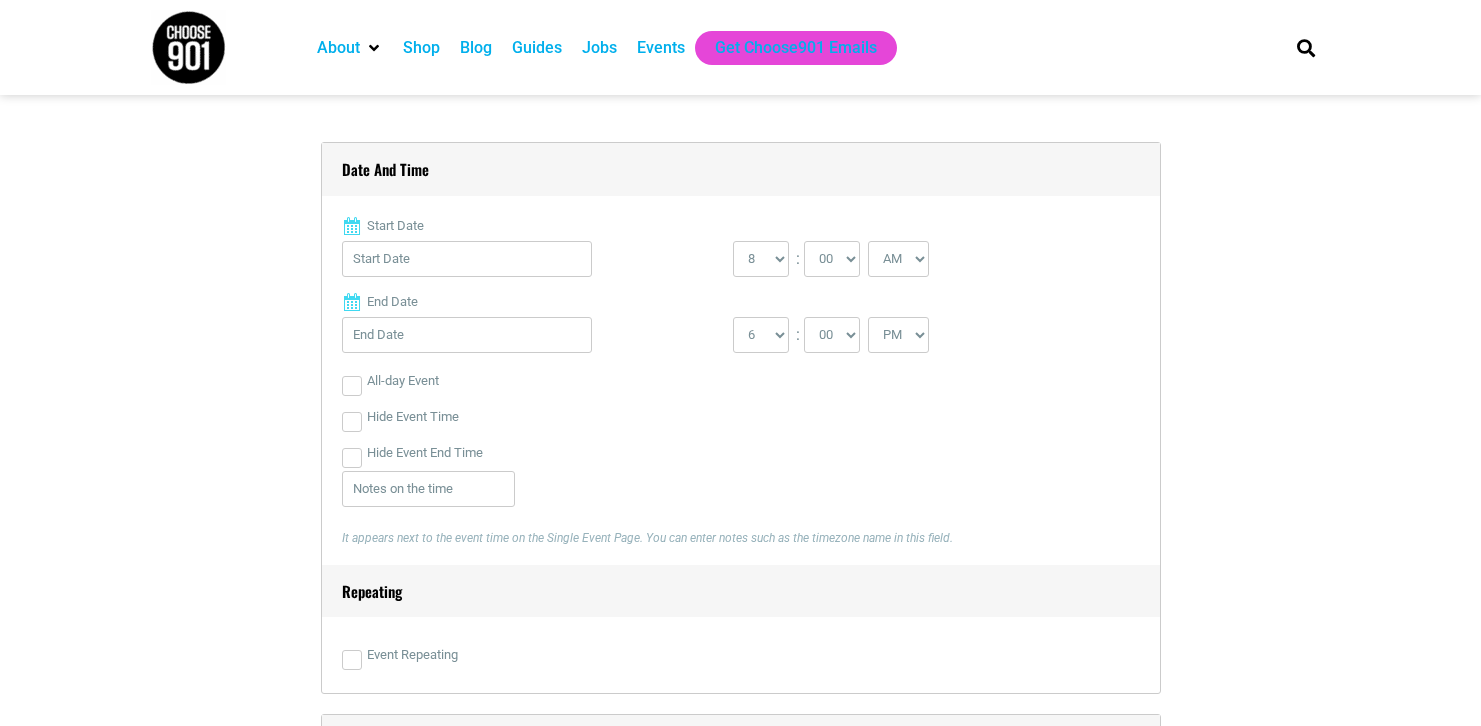scroll, scrollTop: 702, scrollLeft: 0, axis: vertical 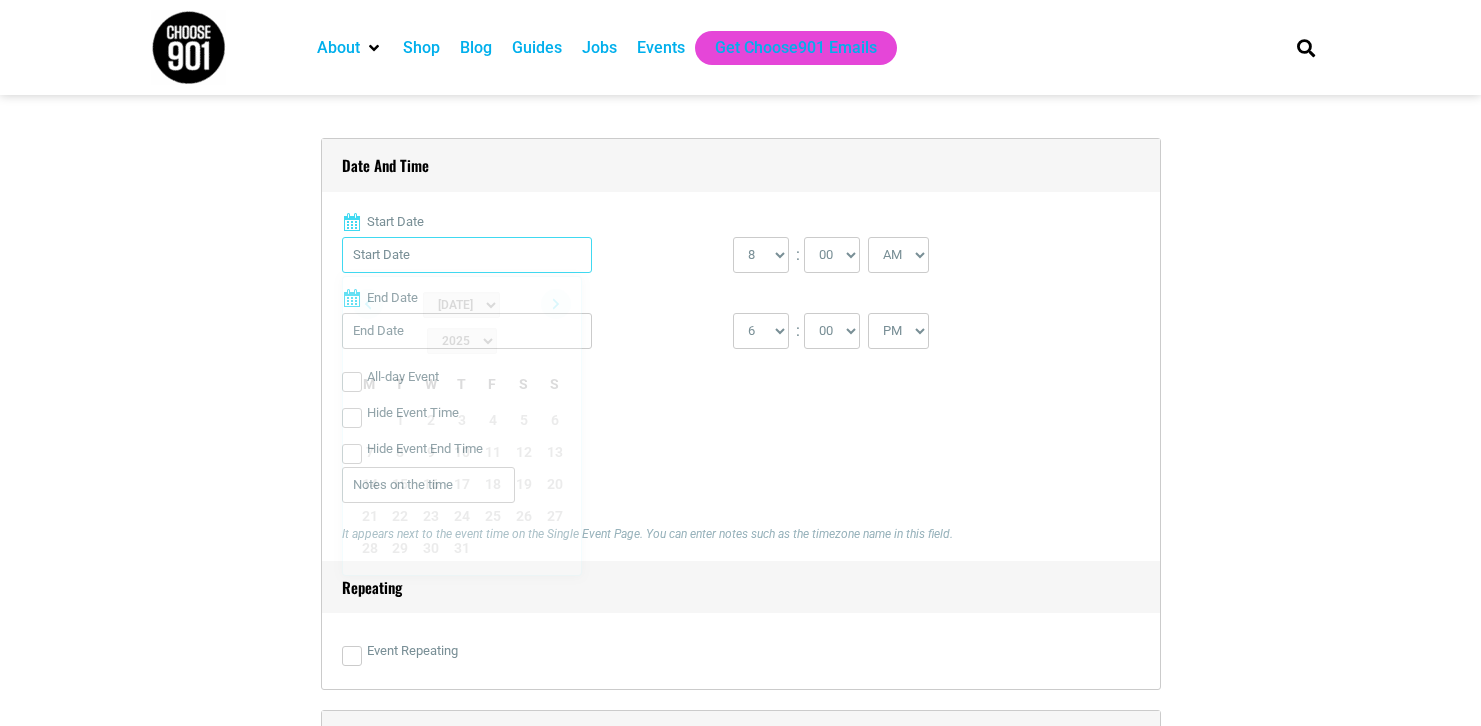 click on "Start Date" at bounding box center (467, 255) 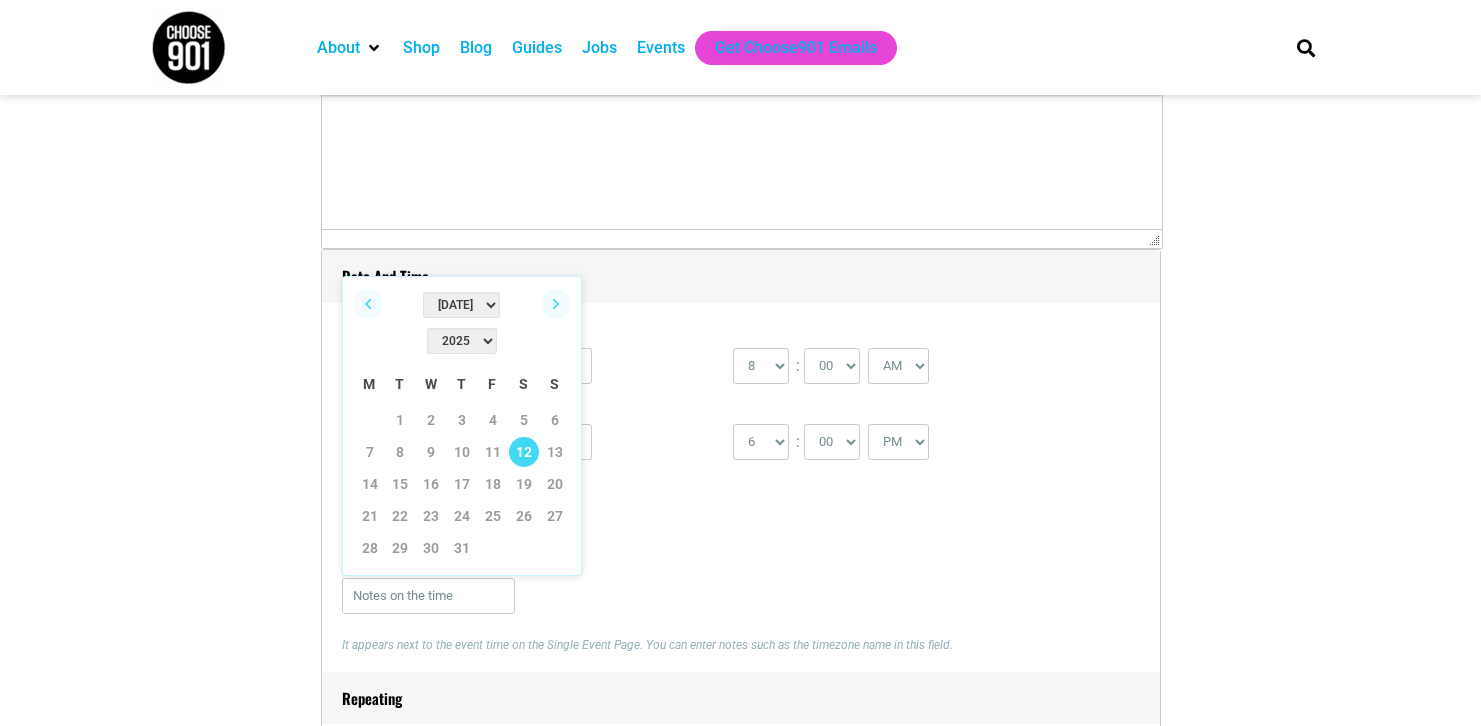 scroll, scrollTop: 0, scrollLeft: 0, axis: both 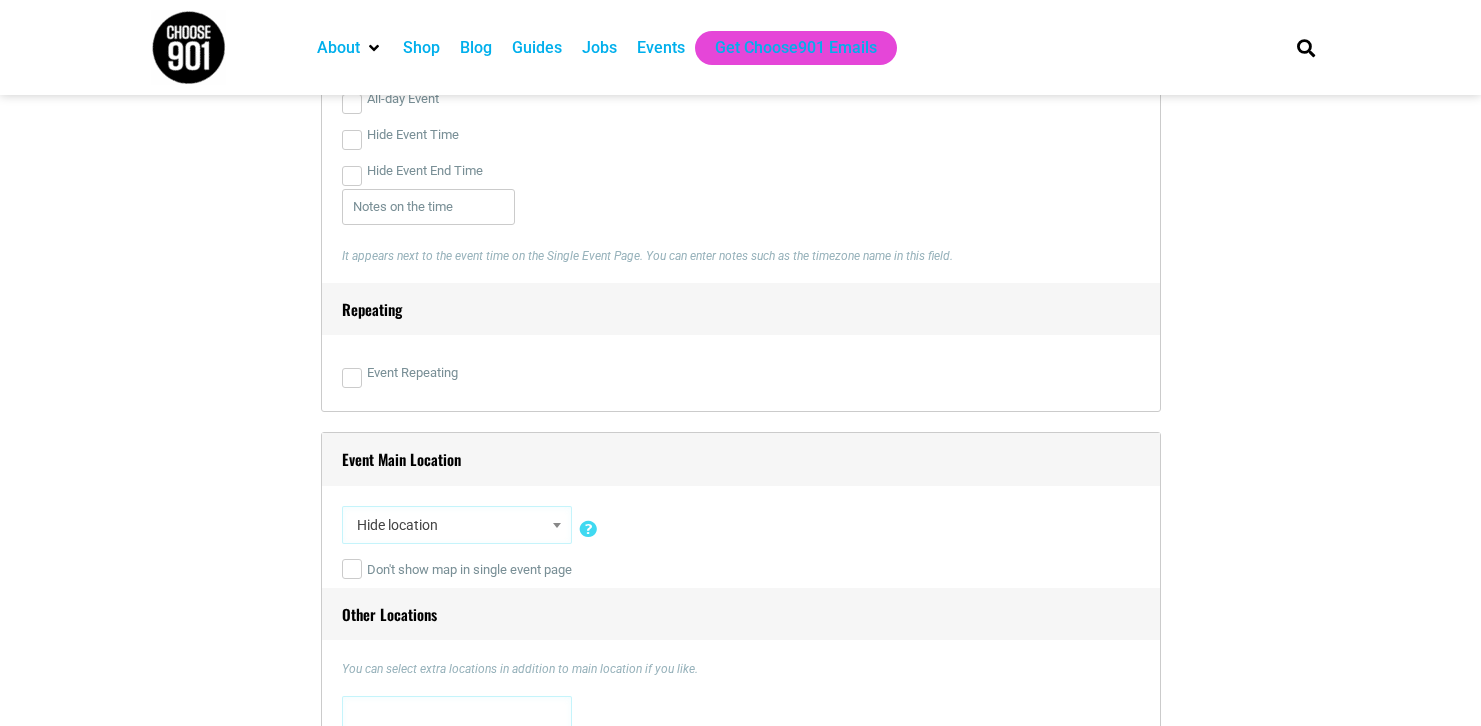 click on "Repeating" at bounding box center (741, 309) 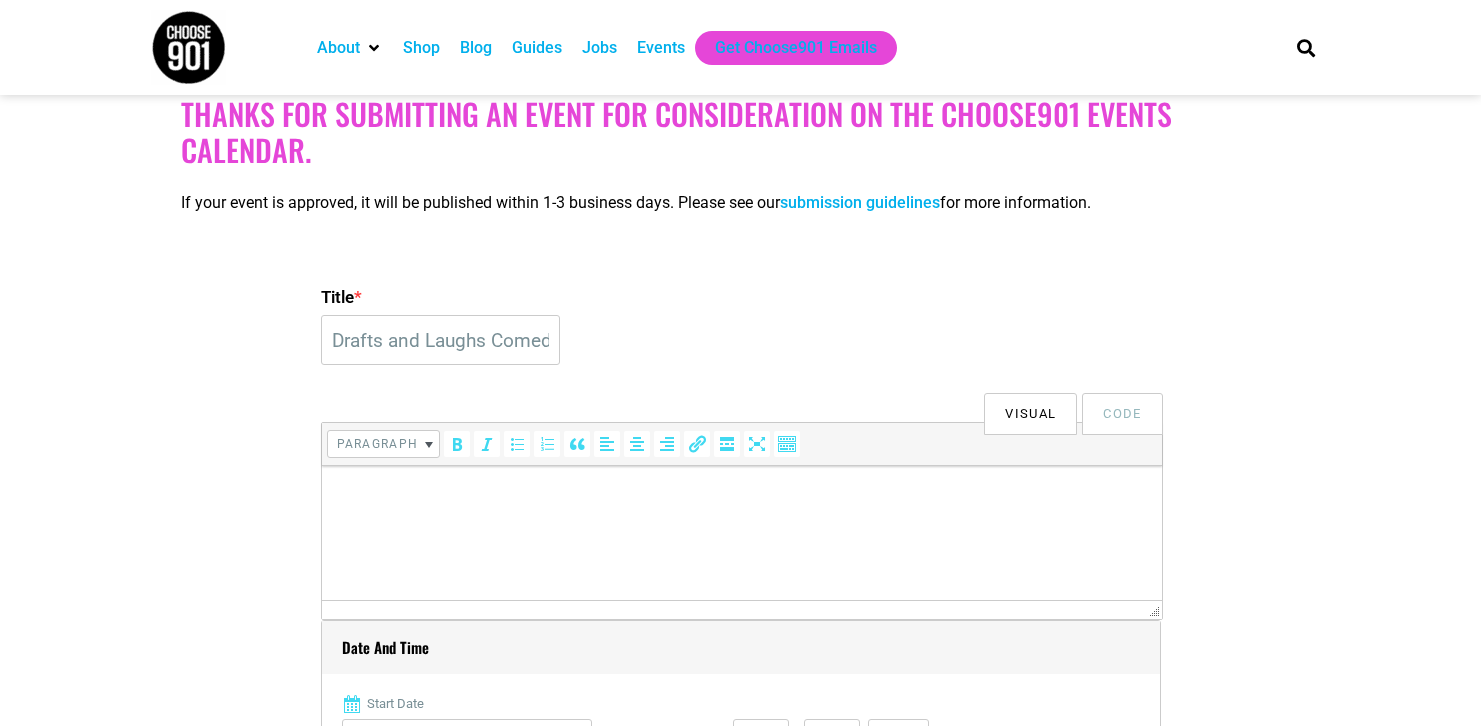 scroll, scrollTop: 417, scrollLeft: 0, axis: vertical 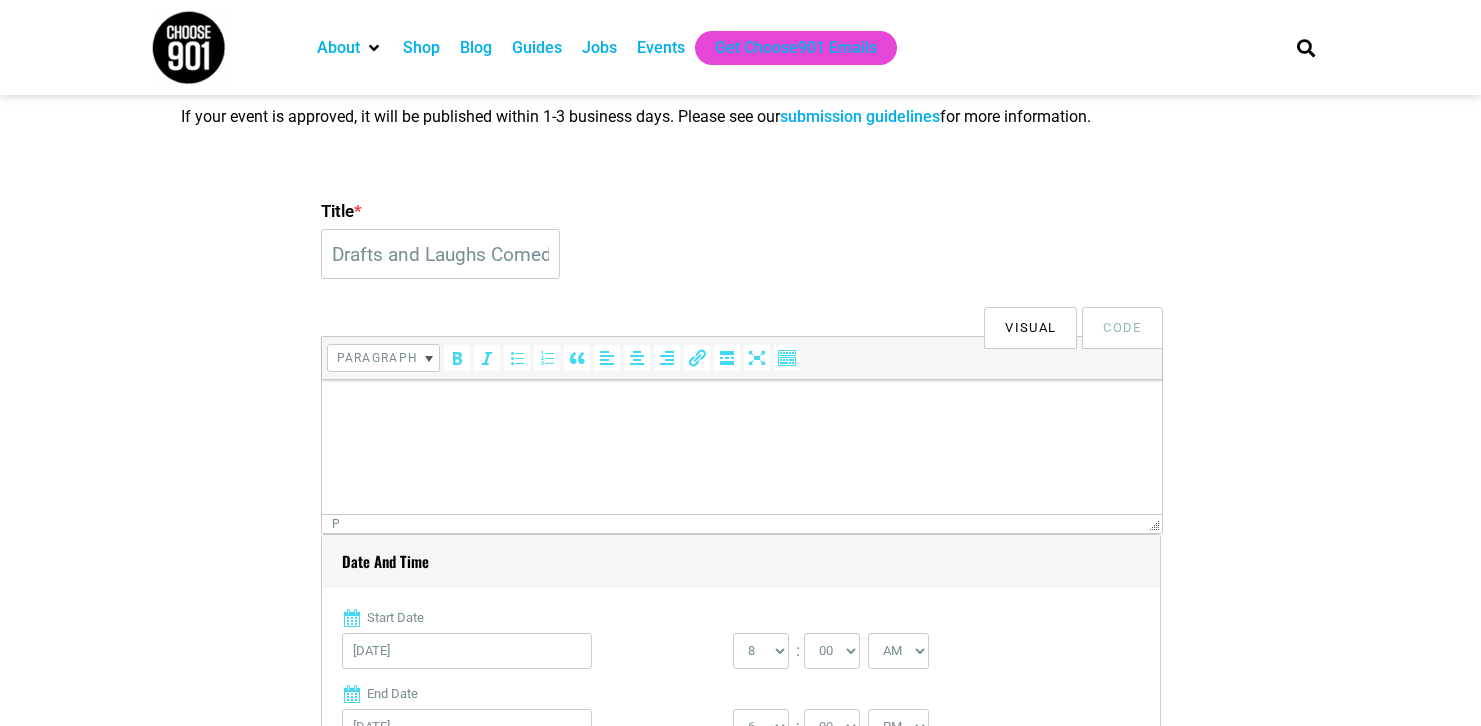 click at bounding box center [741, 408] 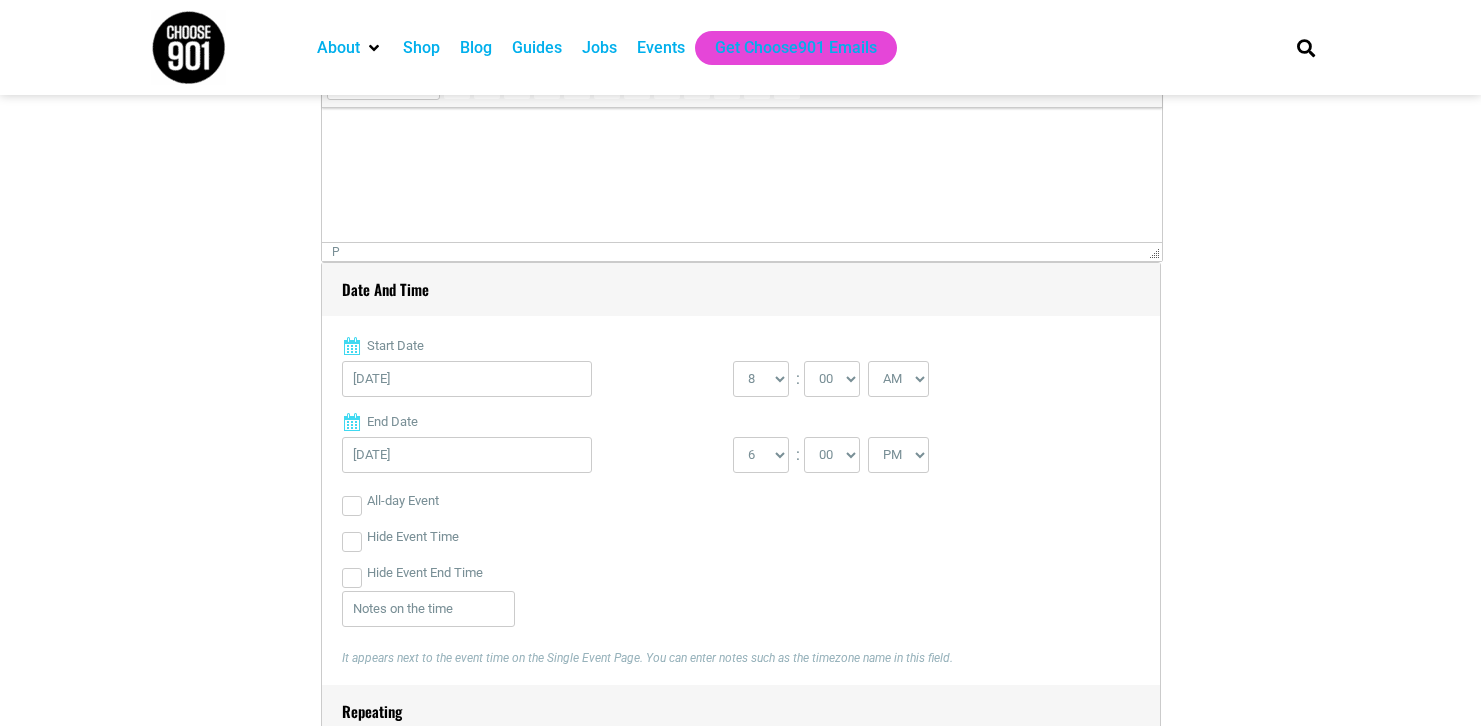 scroll, scrollTop: 696, scrollLeft: 0, axis: vertical 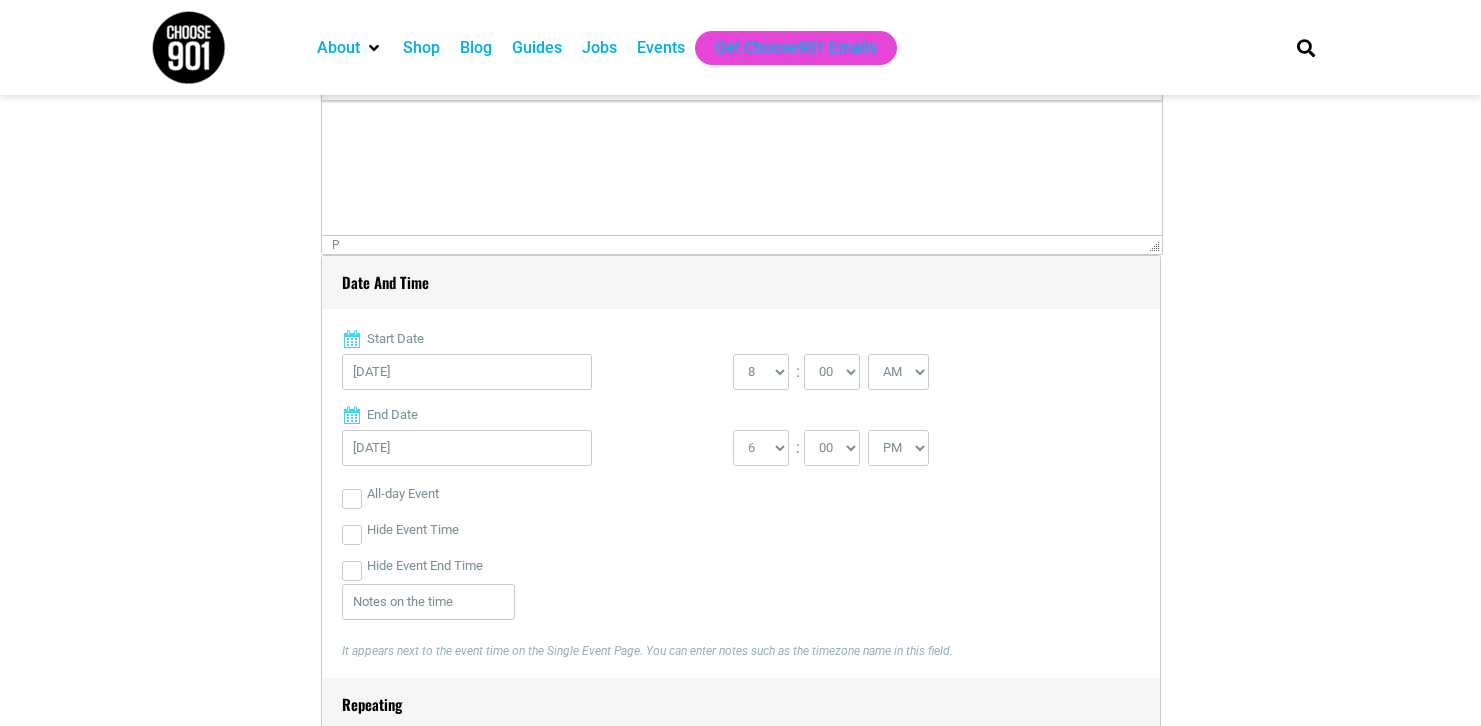 click at bounding box center (741, 129) 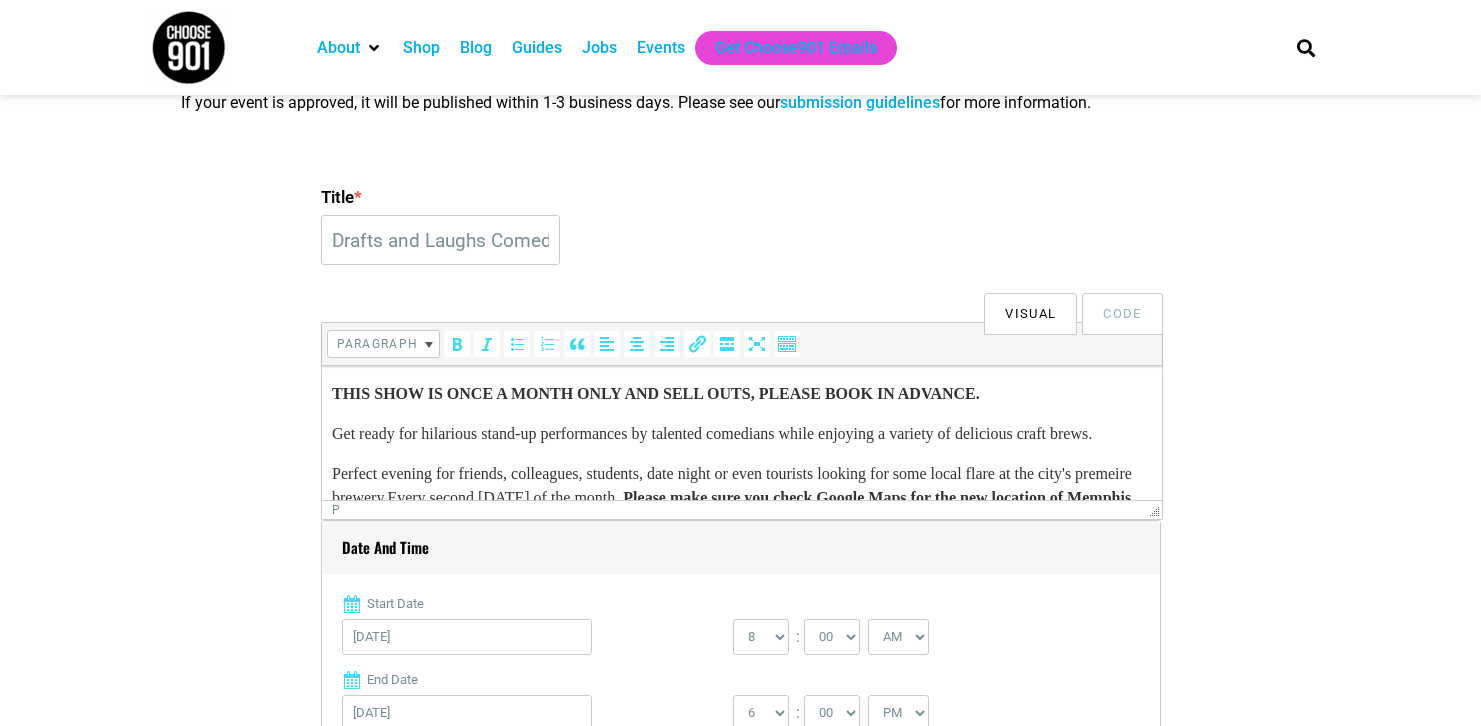 scroll, scrollTop: 422, scrollLeft: 0, axis: vertical 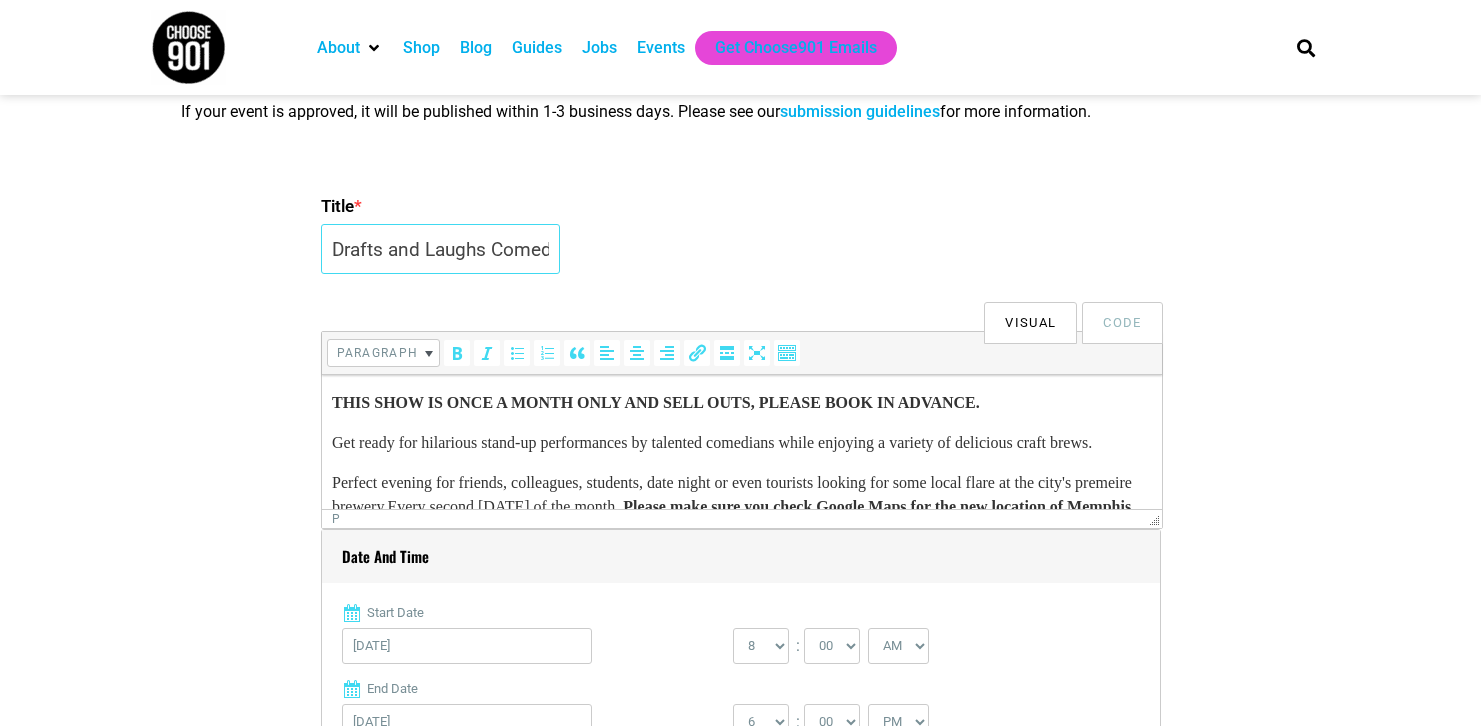 drag, startPoint x: 514, startPoint y: 243, endPoint x: 488, endPoint y: 248, distance: 26.476404 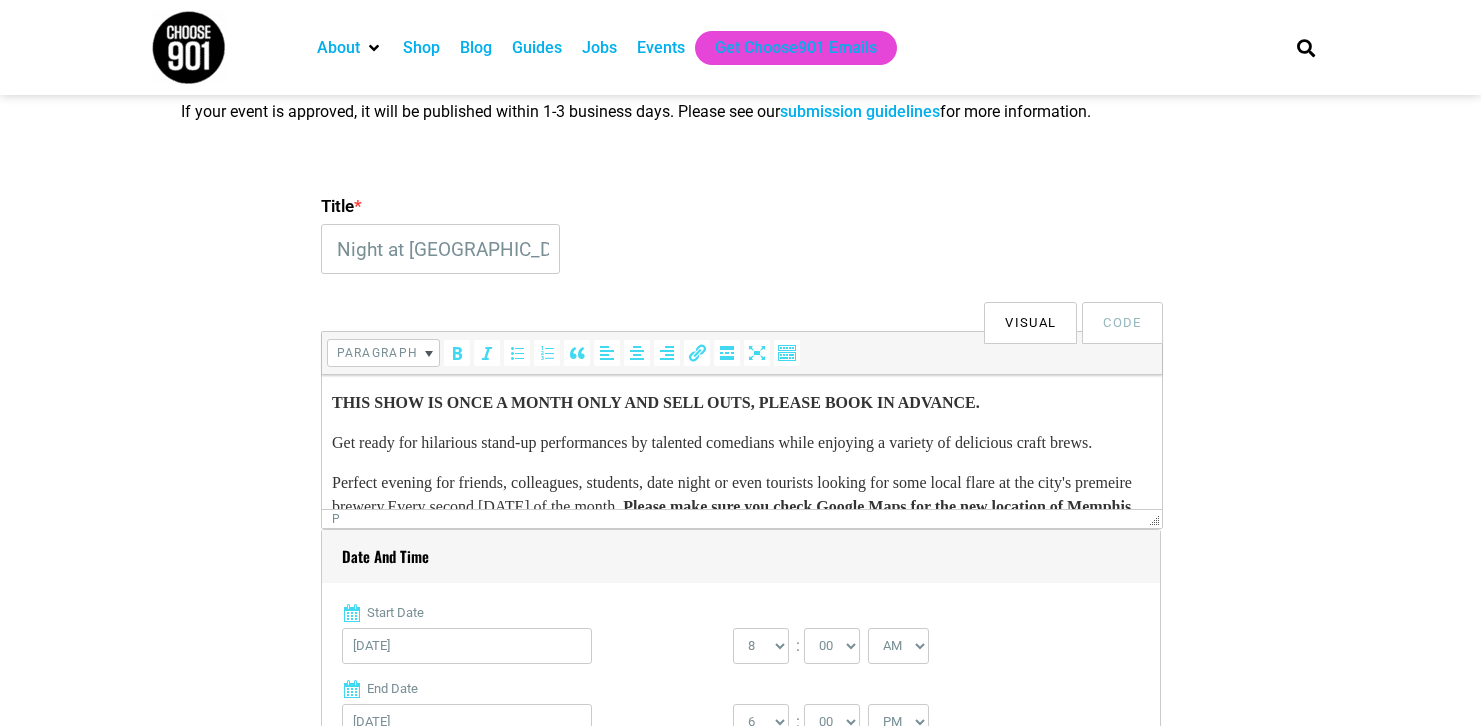 scroll, scrollTop: 0, scrollLeft: 0, axis: both 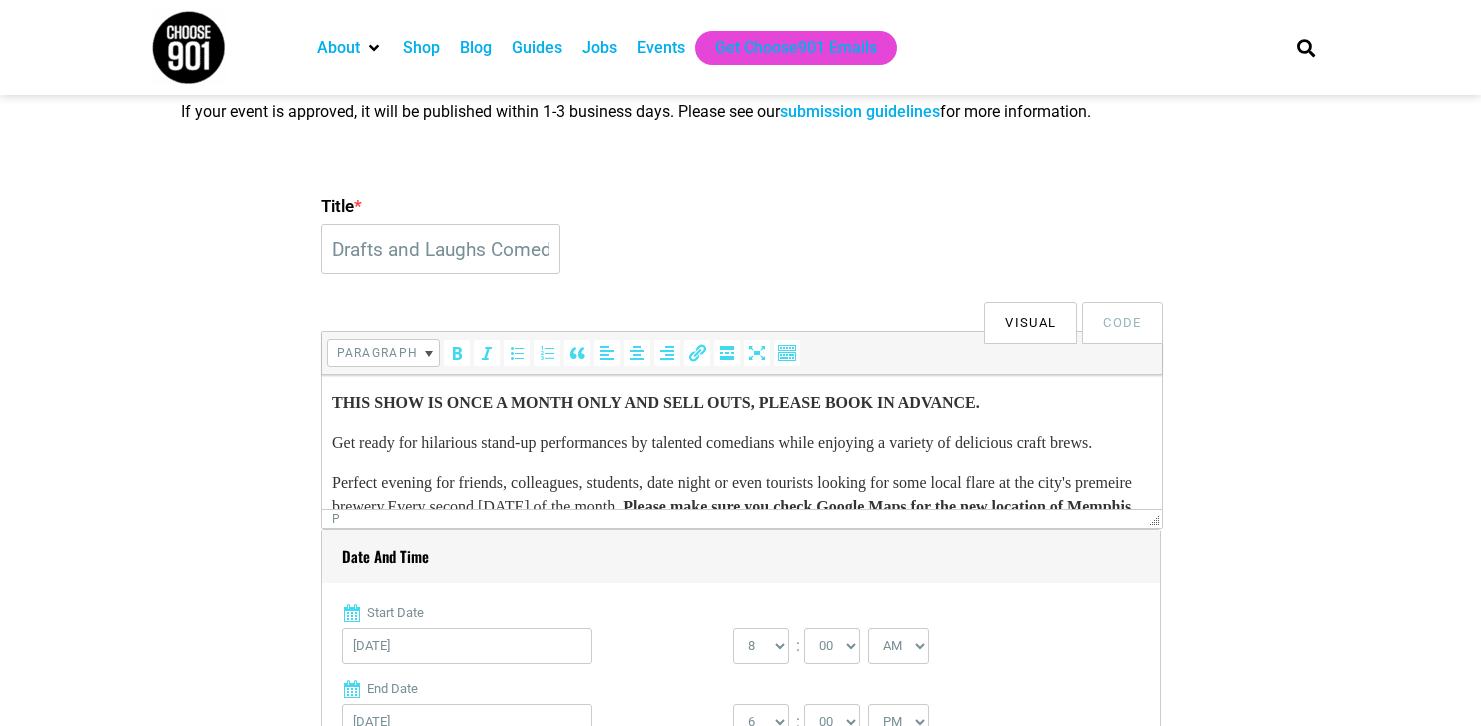 drag, startPoint x: 377, startPoint y: 241, endPoint x: 813, endPoint y: 253, distance: 436.1651 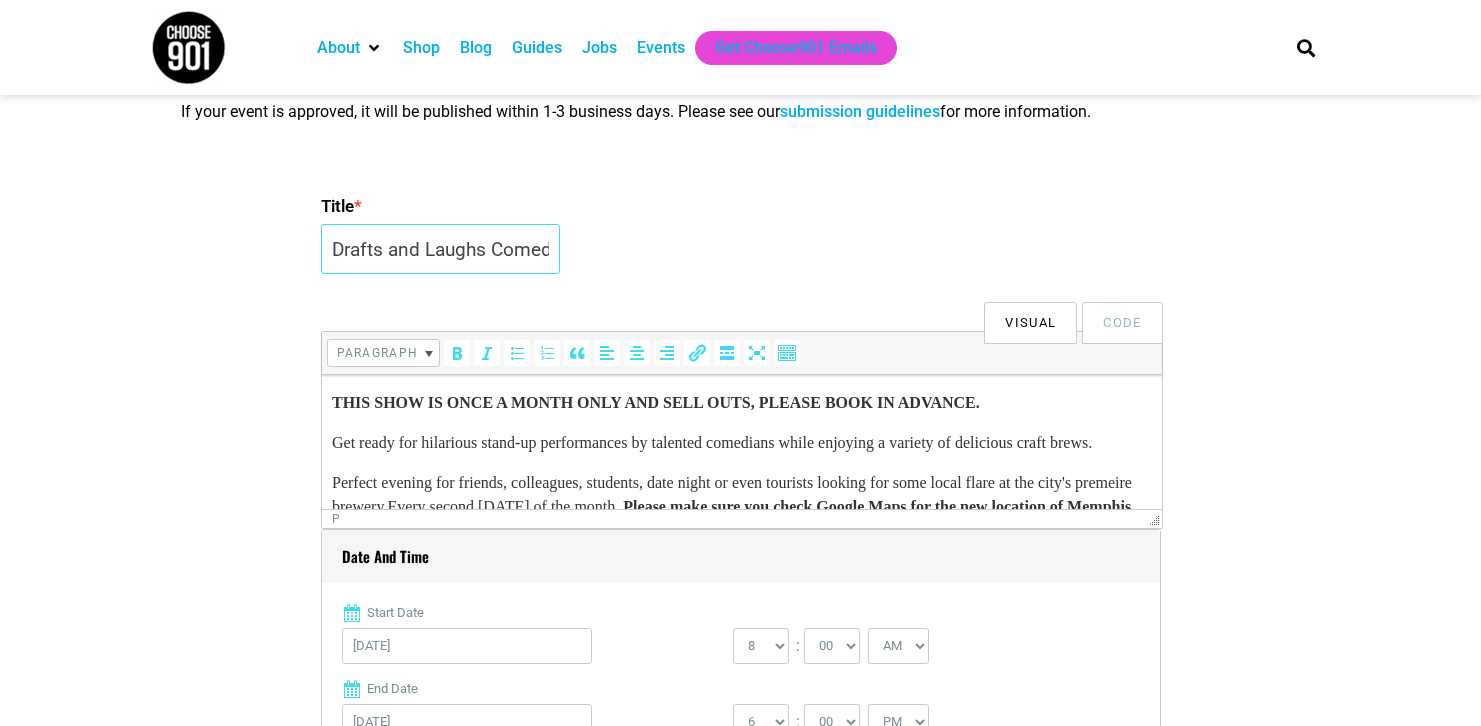 click on "Drafts and Laughs Comedy Night at Memphis Made" at bounding box center (440, 249) 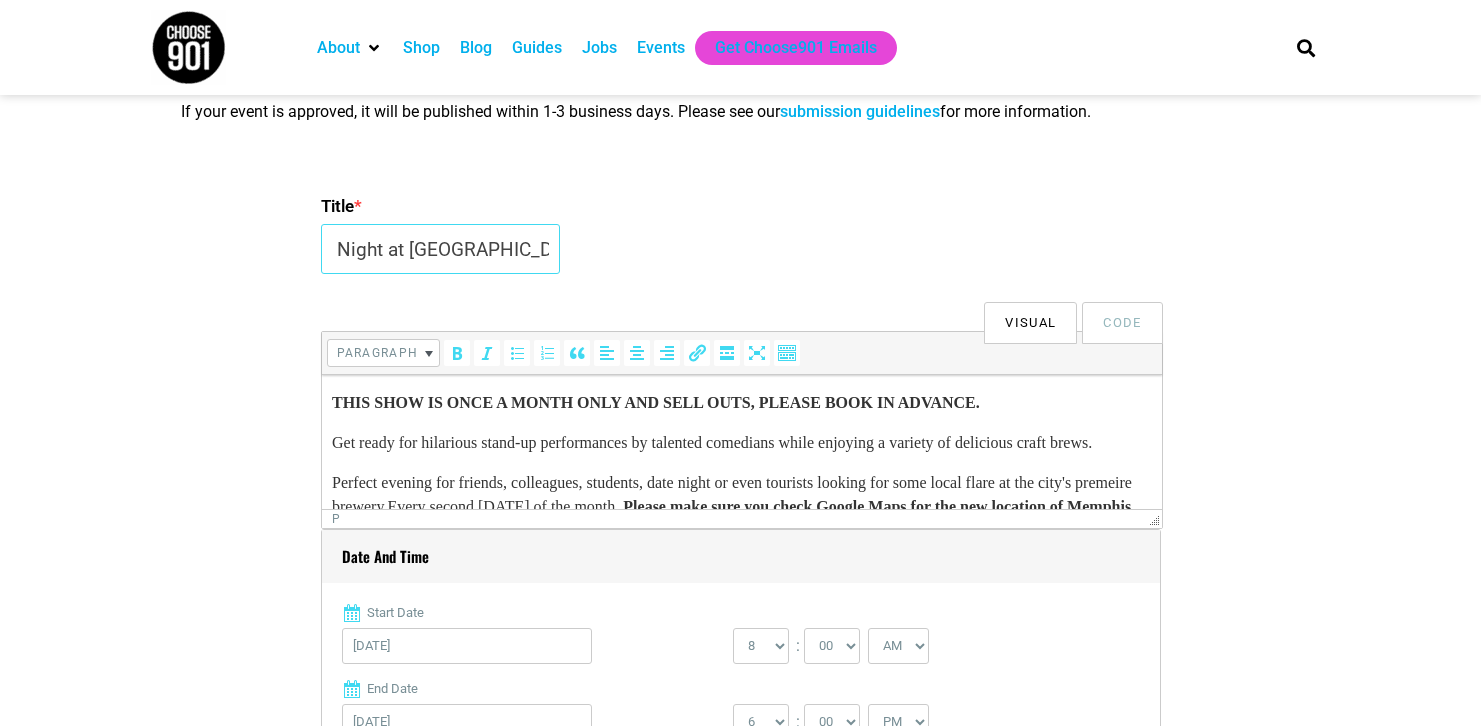 drag, startPoint x: 462, startPoint y: 251, endPoint x: 629, endPoint y: 252, distance: 167.00299 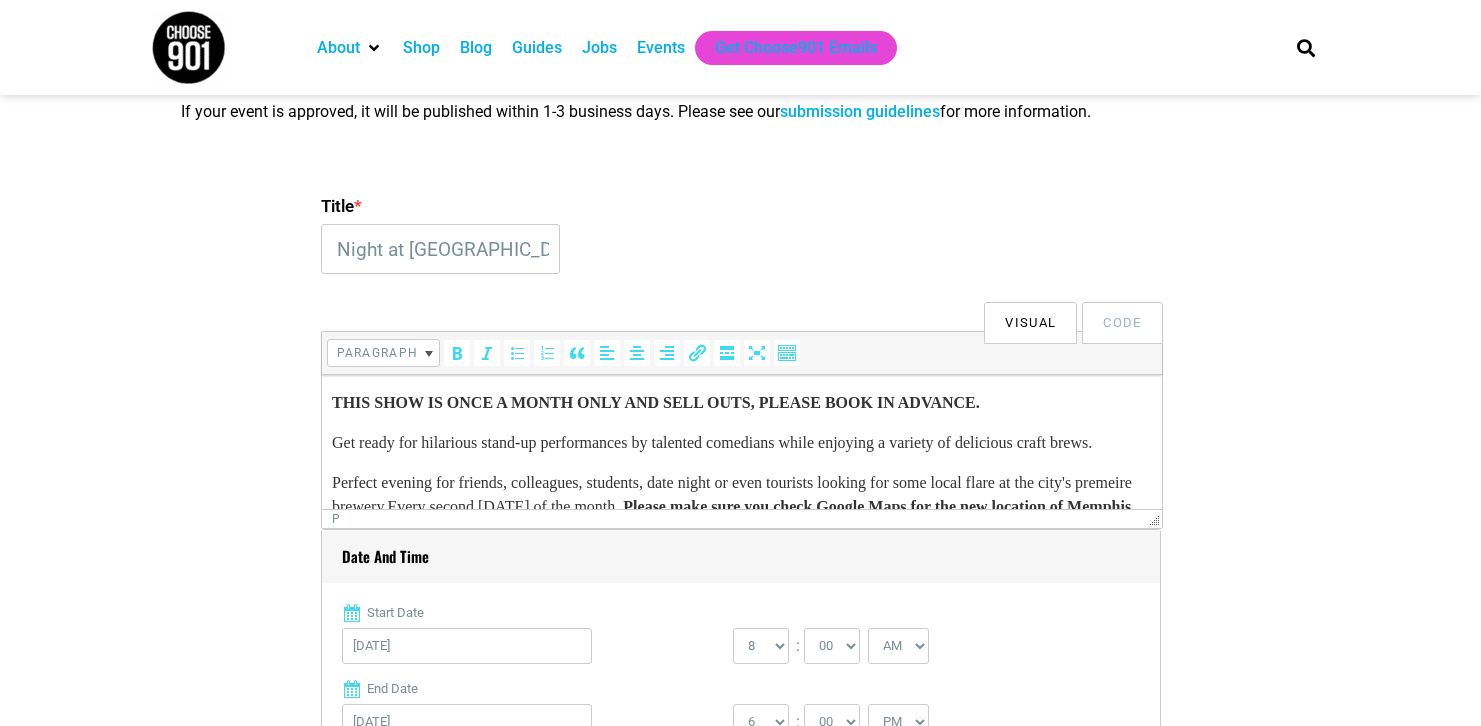 scroll, scrollTop: 0, scrollLeft: 0, axis: both 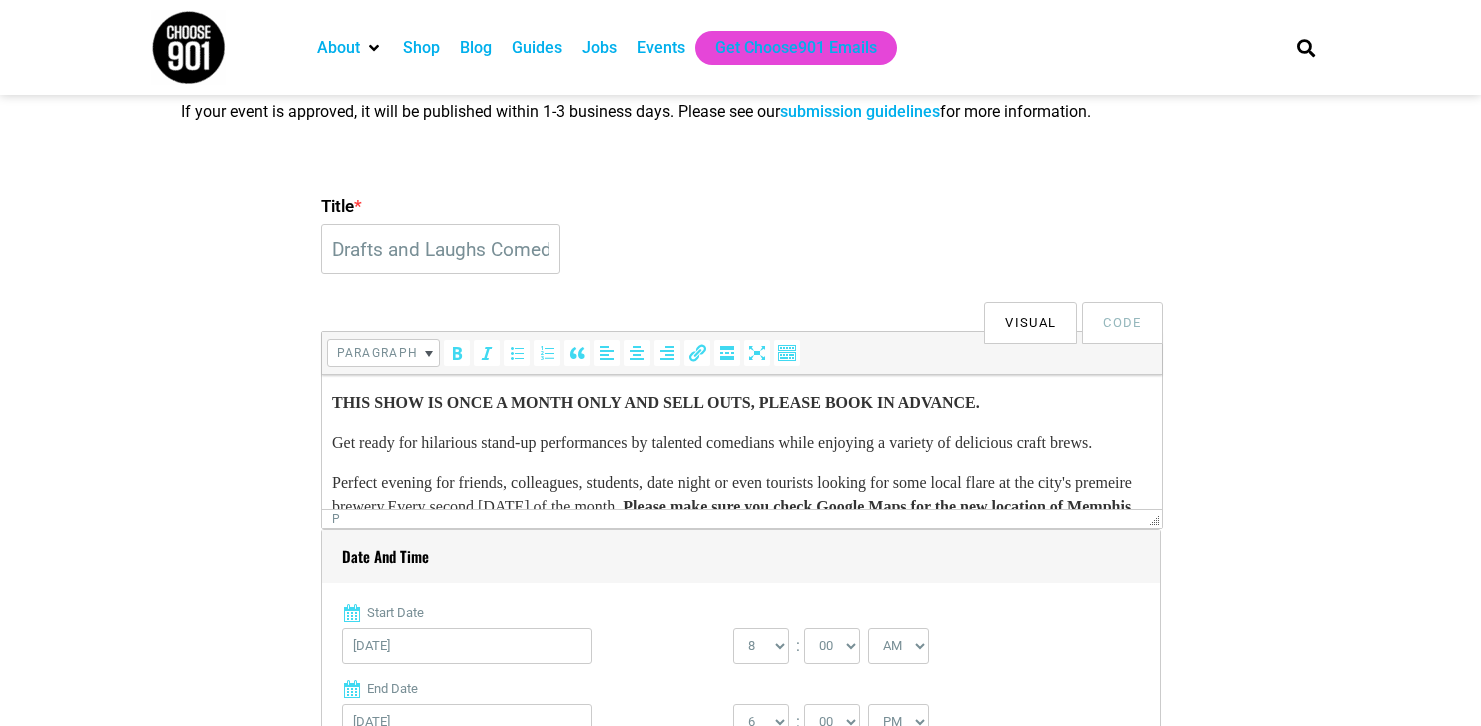 drag, startPoint x: 630, startPoint y: 252, endPoint x: 676, endPoint y: 236, distance: 48.703182 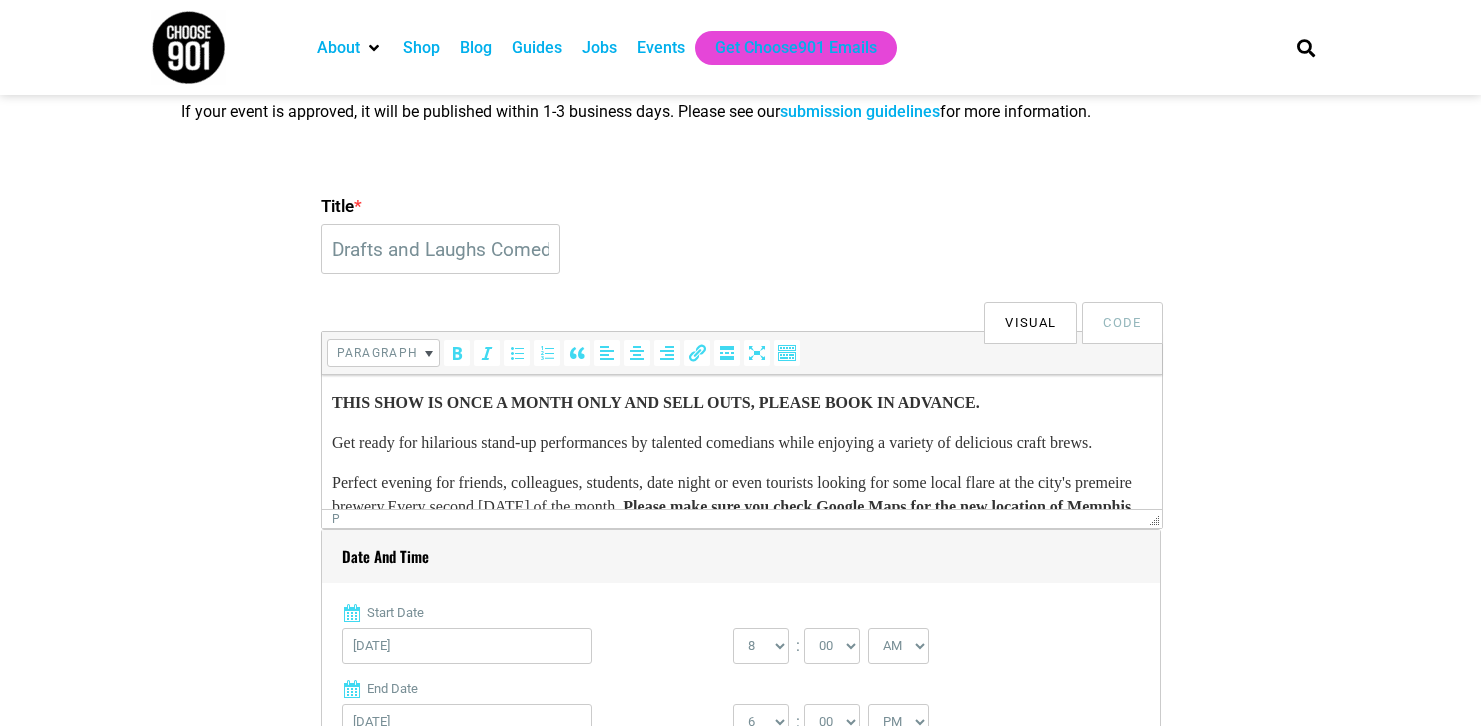 click on "Title  *" at bounding box center (741, 206) 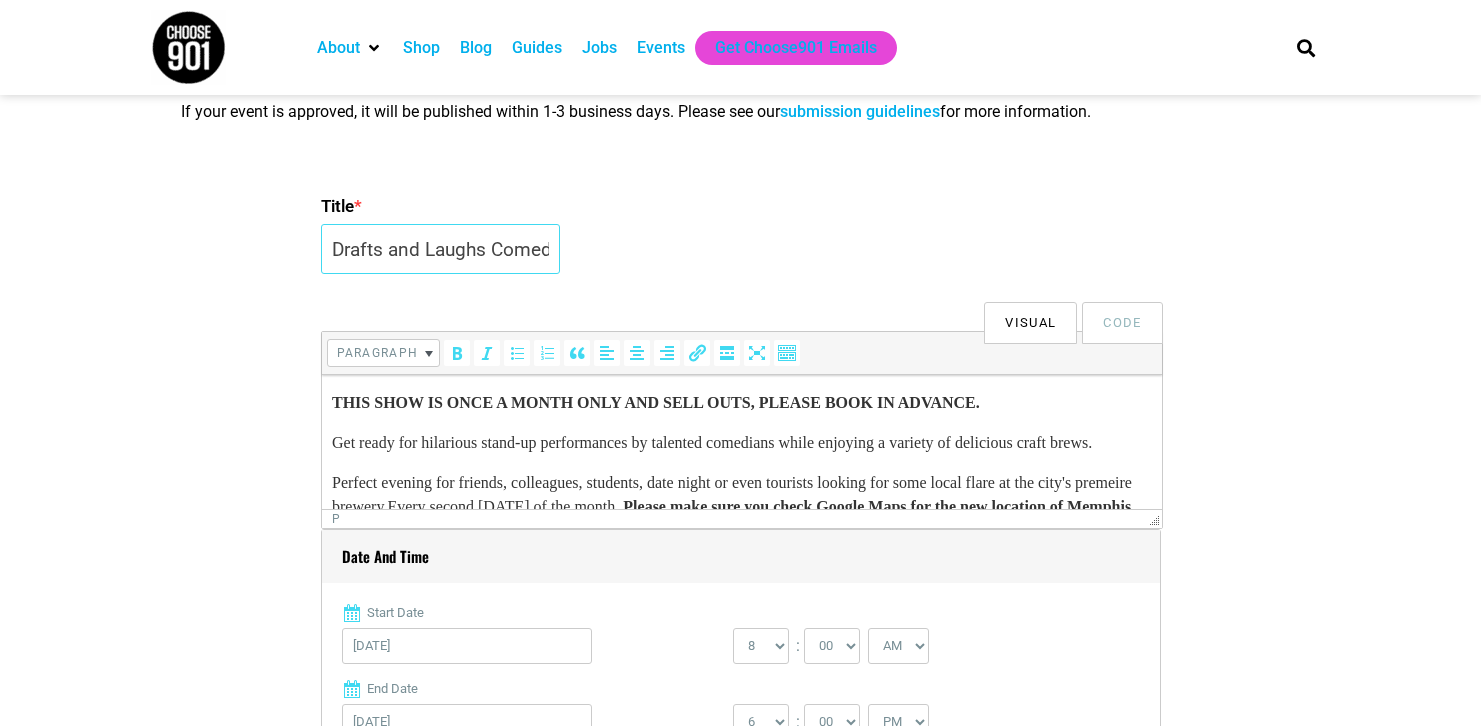 click on "Drafts and Laughs Comedy Night at Memphis Made" at bounding box center [440, 249] 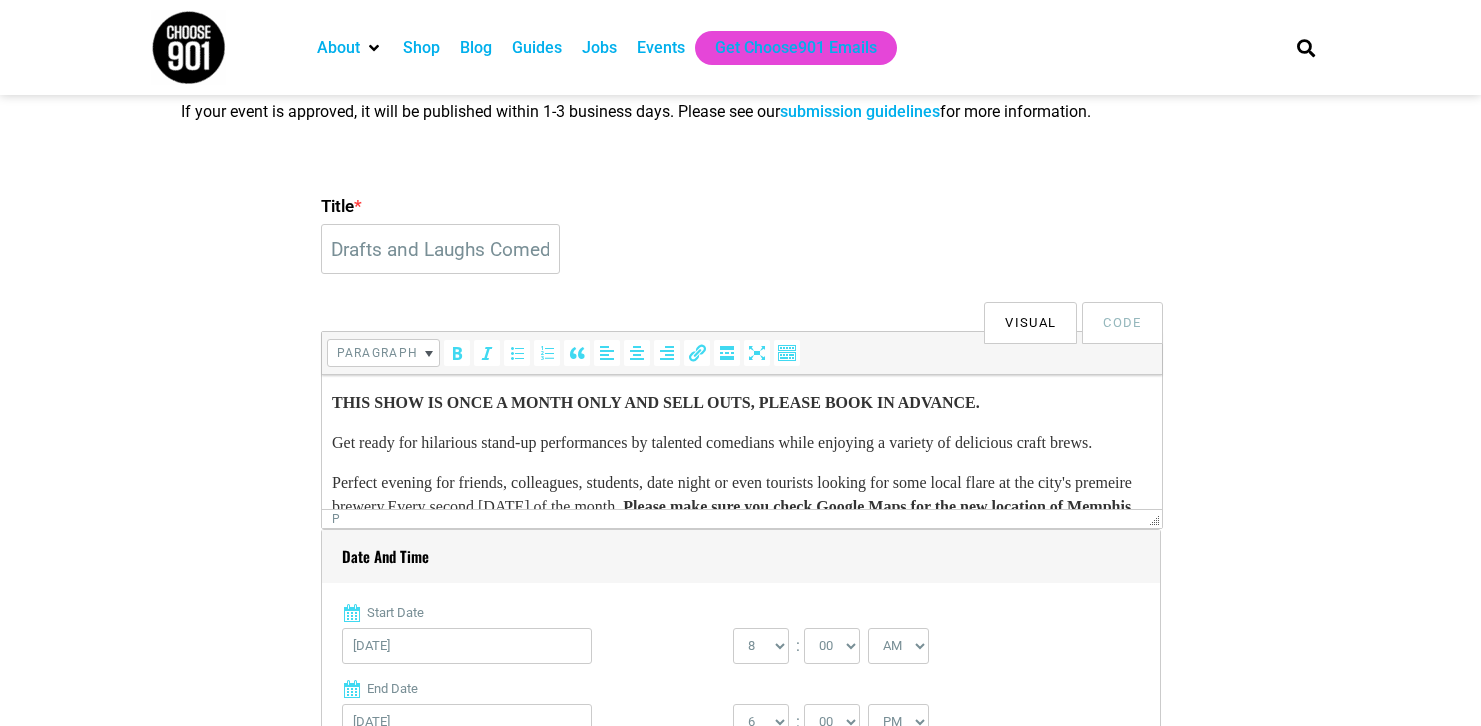 scroll, scrollTop: 0, scrollLeft: 0, axis: both 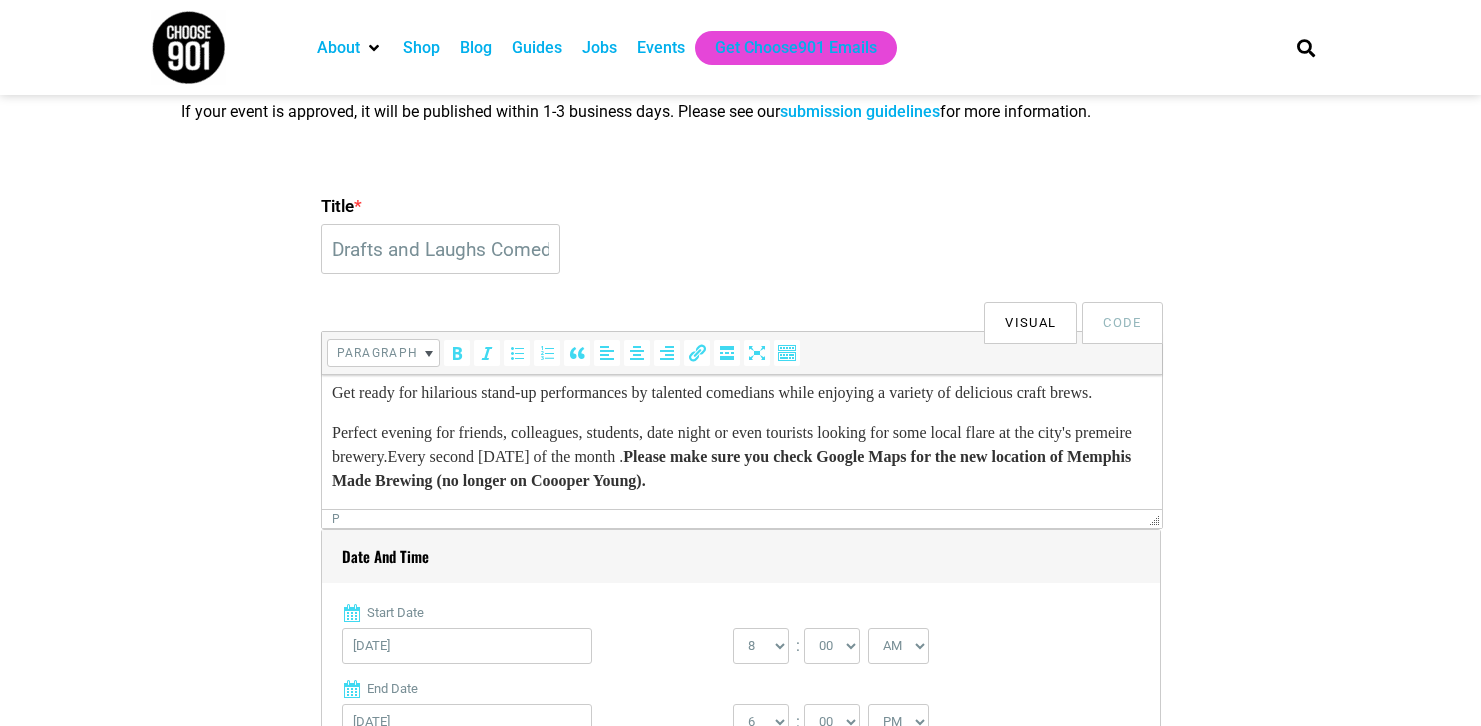 click on "Title  *
Drafts and Laughs Comedy Night at Memphis Made
Visual
Code
b i link b-quote del ins img ul ol li code more close tags Paragraph     p
Date and Time
Start Date
07/12/2025
0
1
2
3
4
5
6
7 8 9 10 11 12 : 00 05 10" at bounding box center (741, 2000) 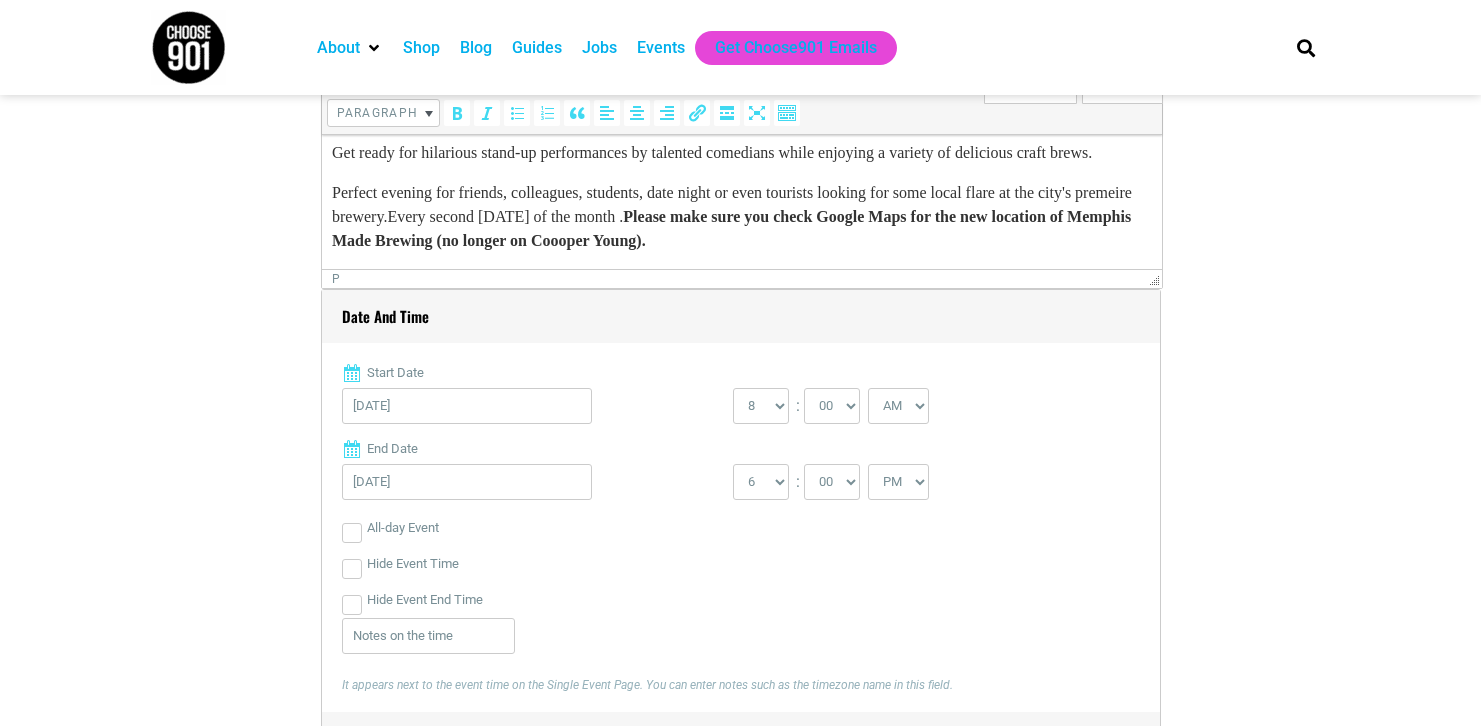 scroll, scrollTop: 710, scrollLeft: 0, axis: vertical 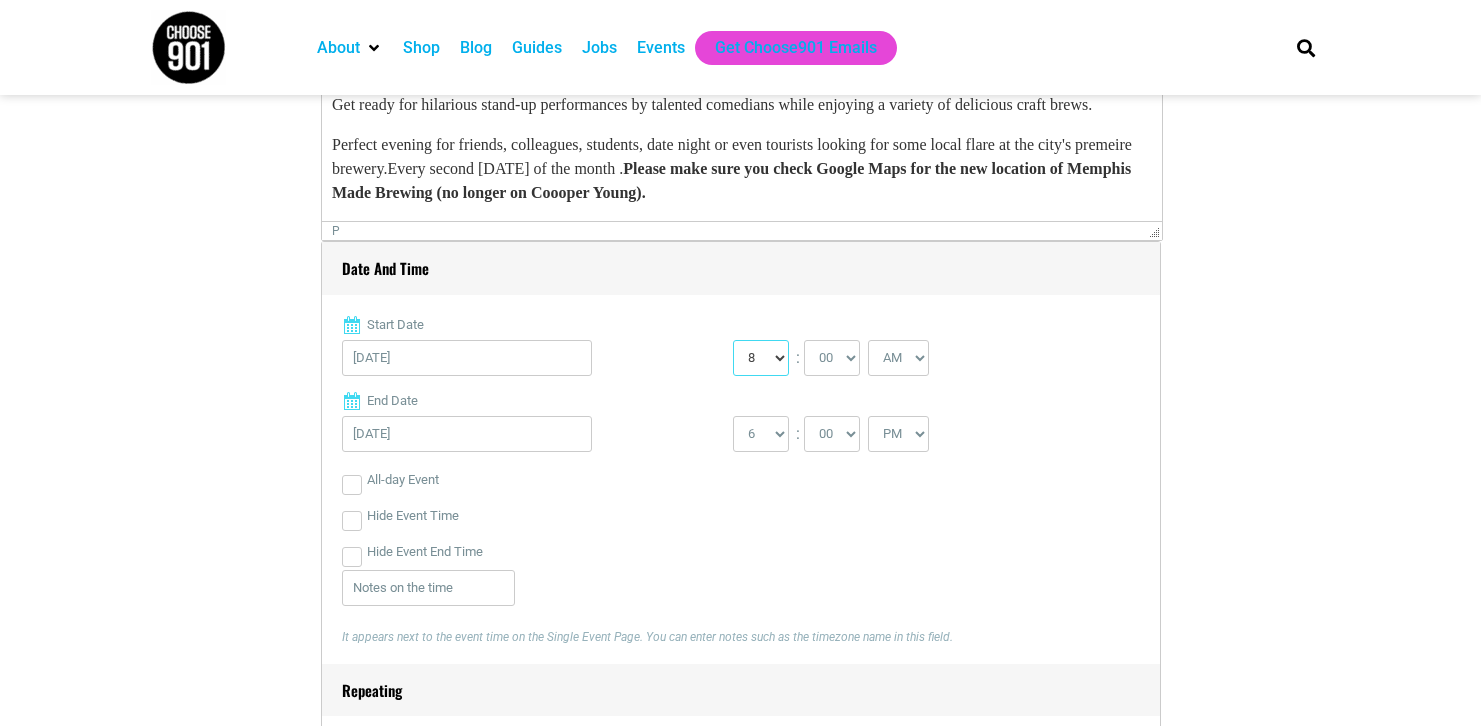 click on "0
1
2
3
4
5
6
7
8
9
10
11
12" at bounding box center [761, 358] 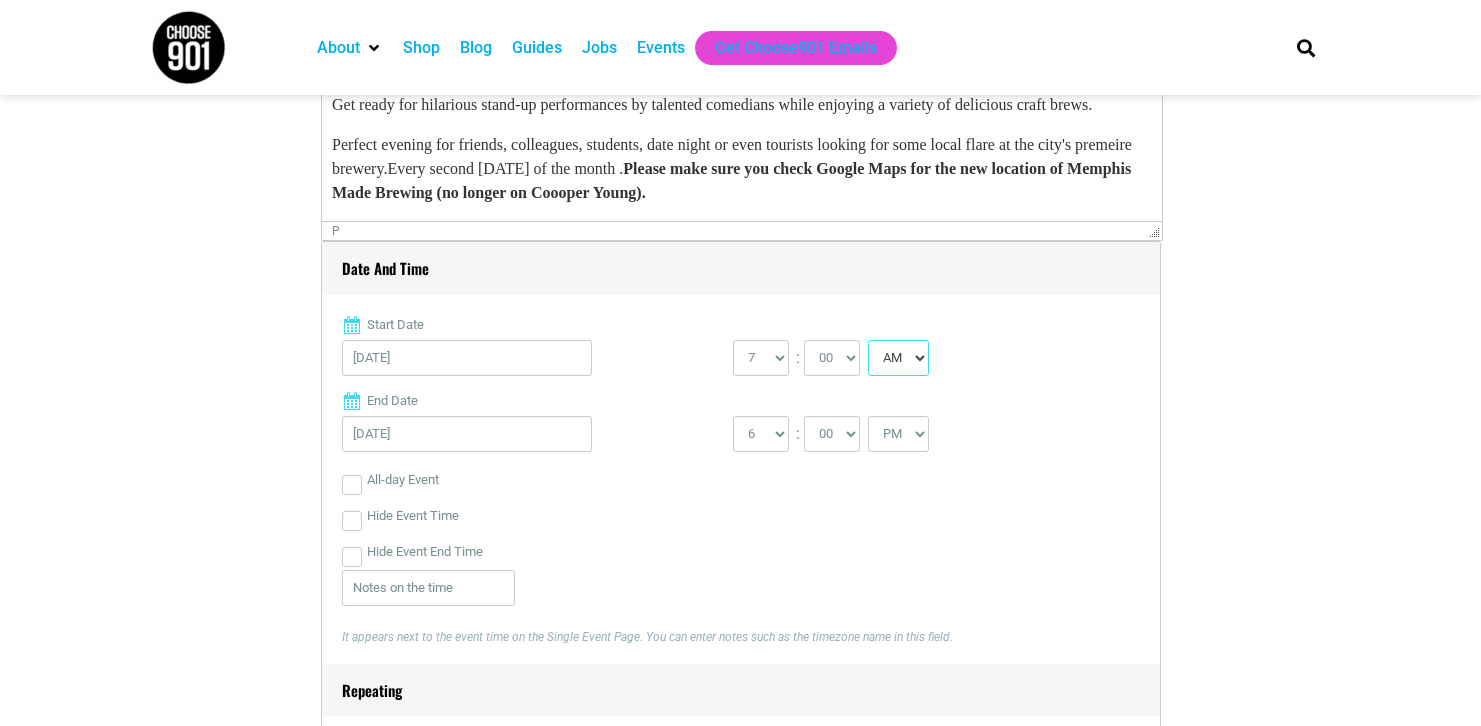 click on "AM
PM" at bounding box center [898, 358] 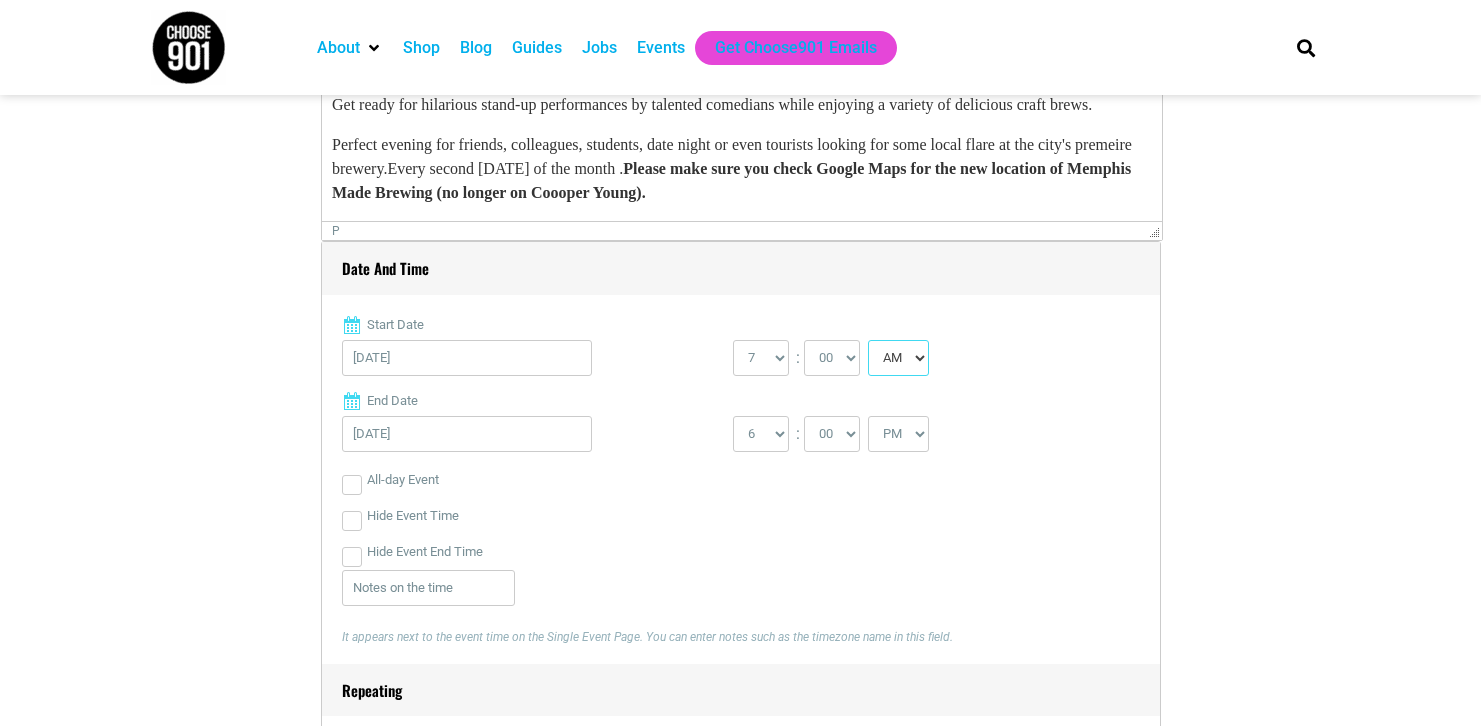 select on "PM" 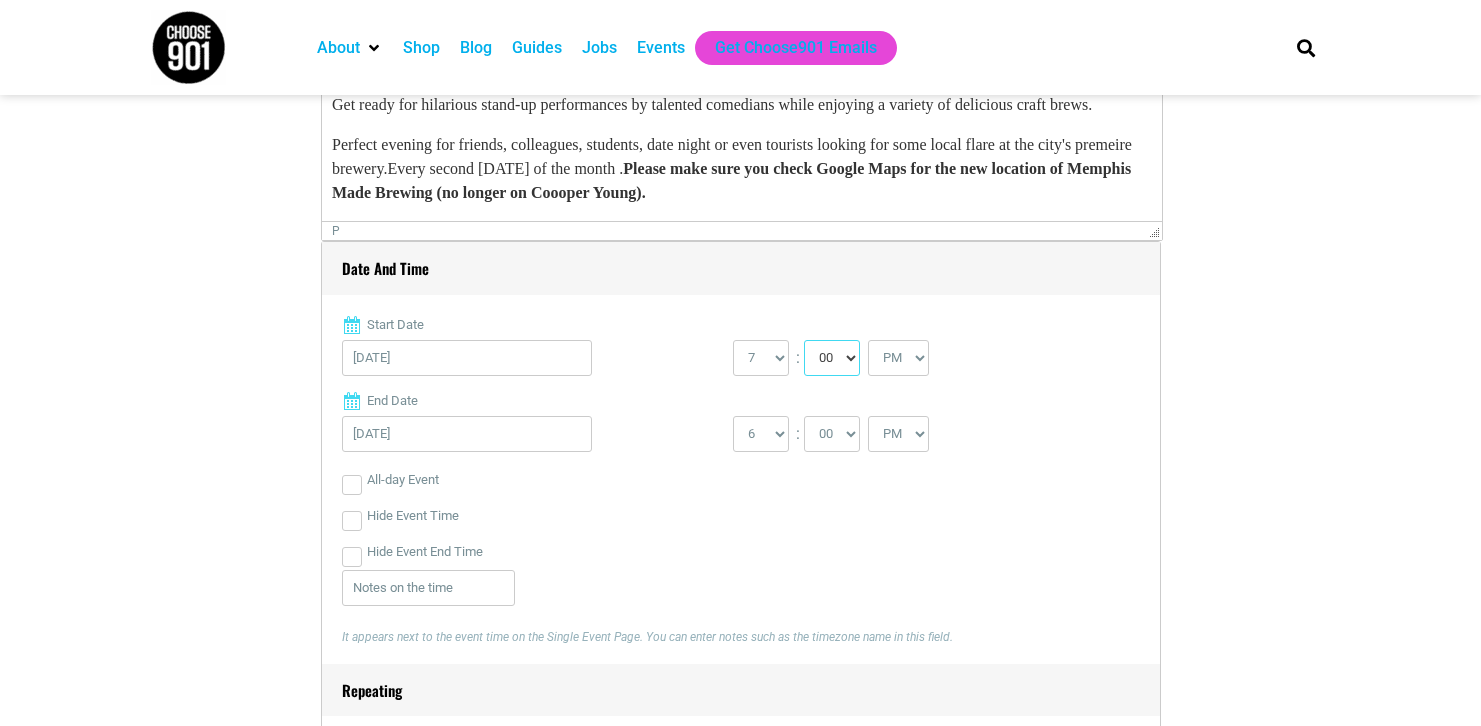 click on "00
05
10
15
20
25
30
35
40
45
50
55" at bounding box center [832, 358] 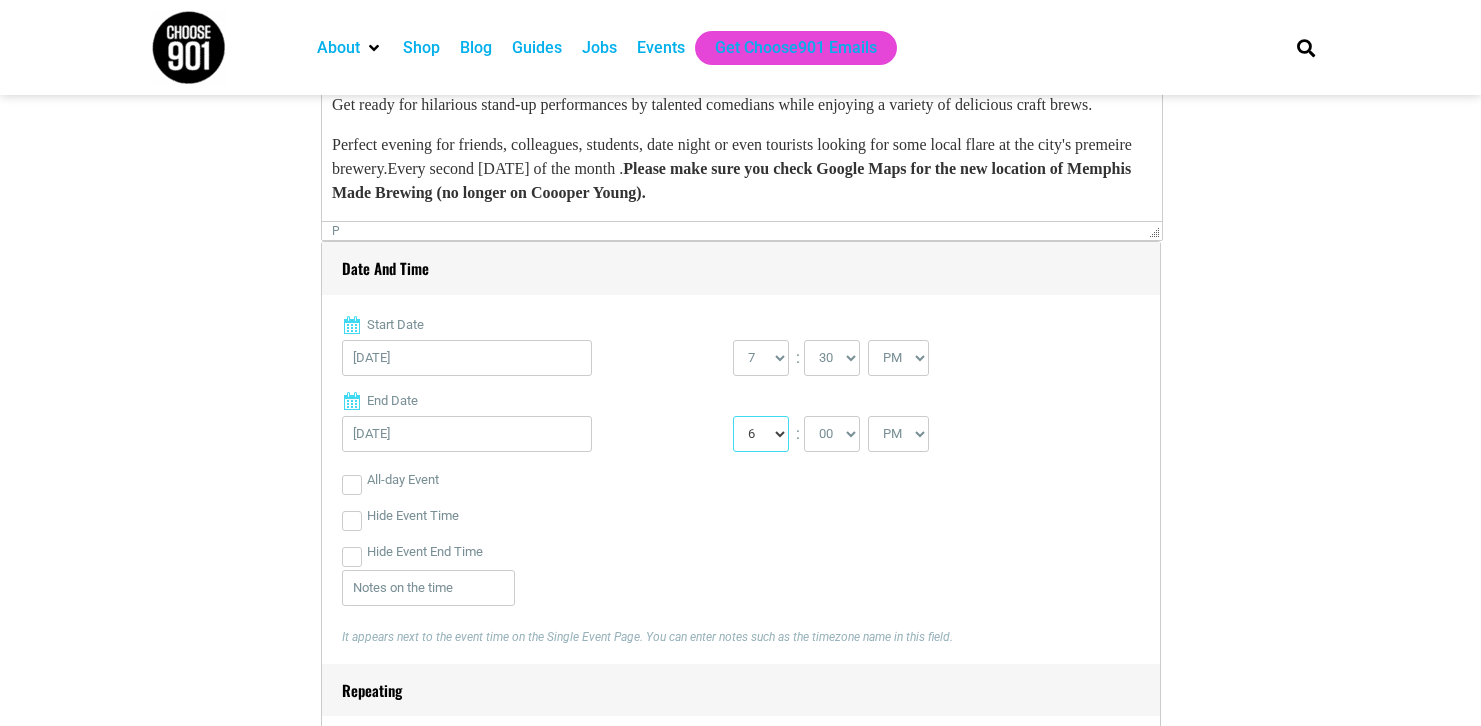 drag, startPoint x: 790, startPoint y: 469, endPoint x: 775, endPoint y: 444, distance: 29.15476 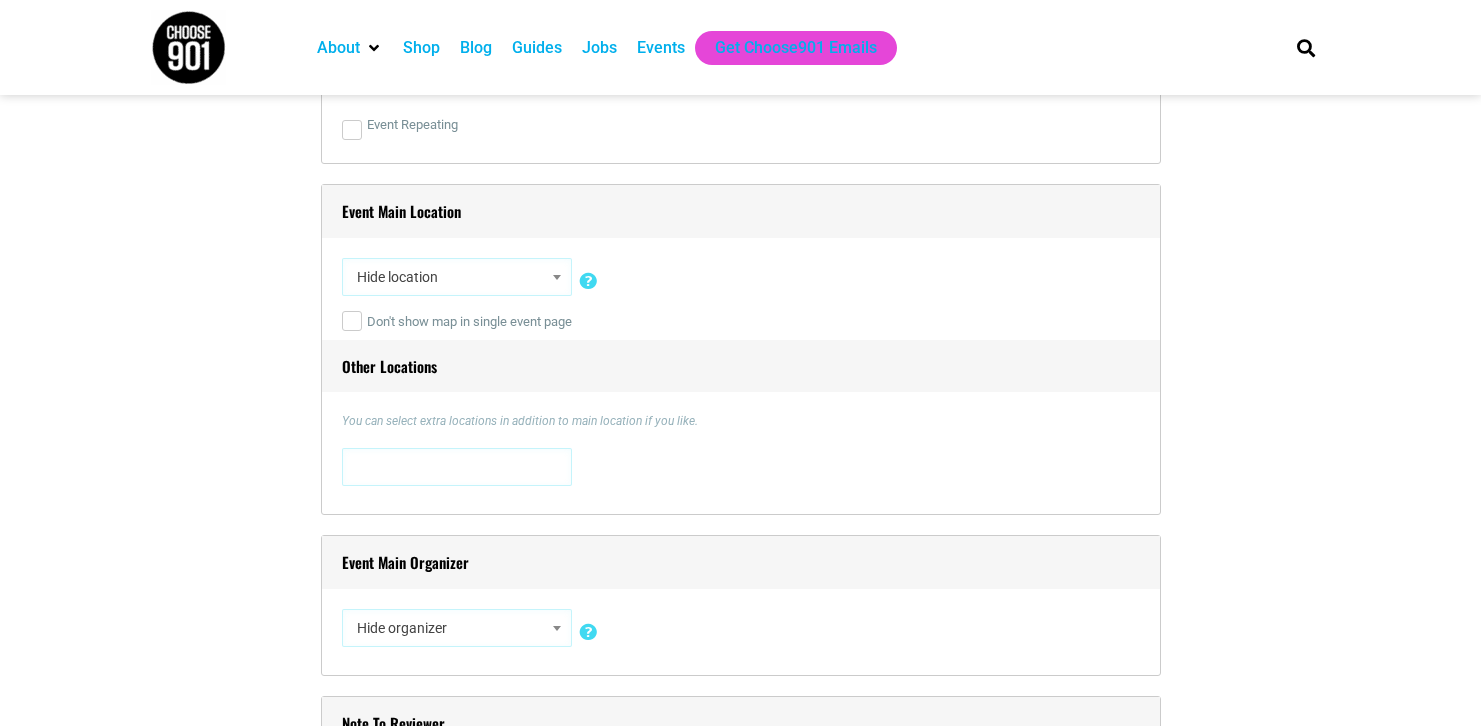 scroll, scrollTop: 1347, scrollLeft: 0, axis: vertical 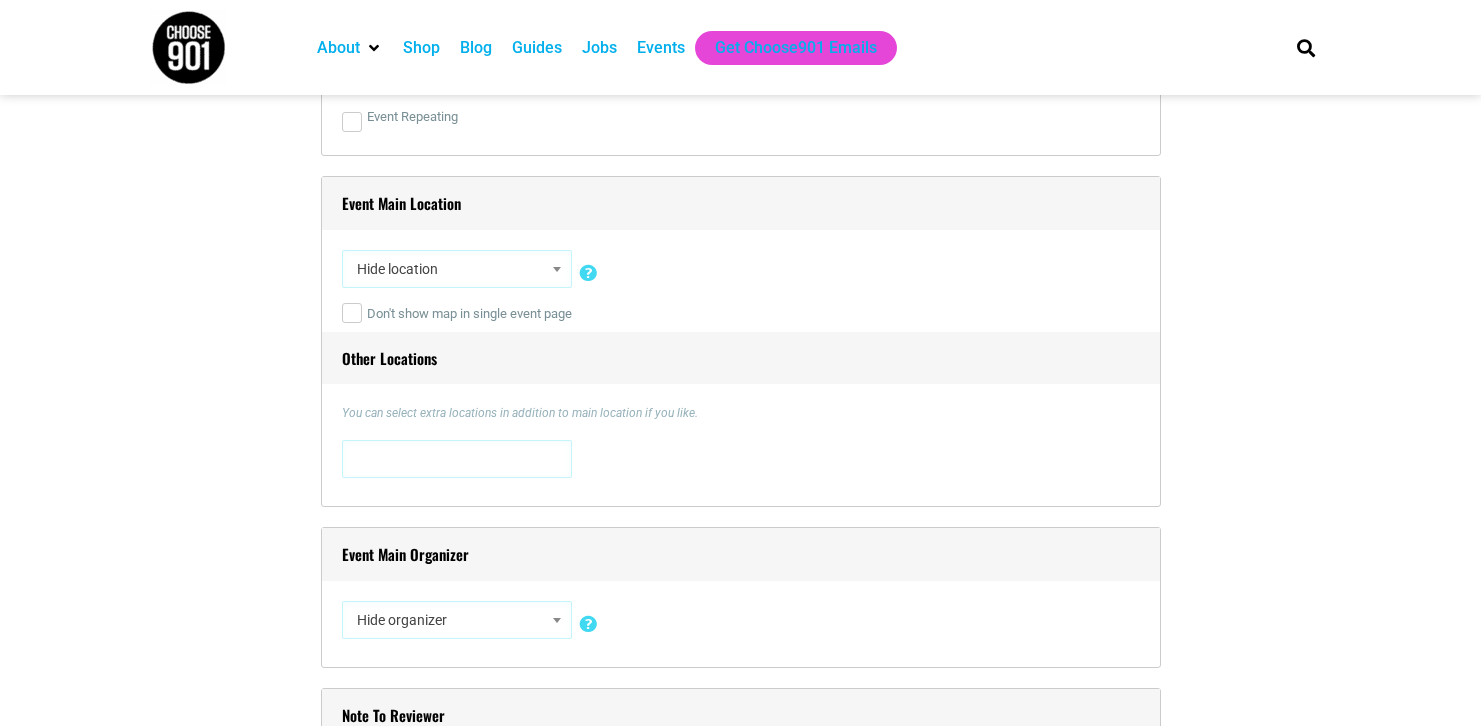 click on "Hide location" at bounding box center [457, 269] 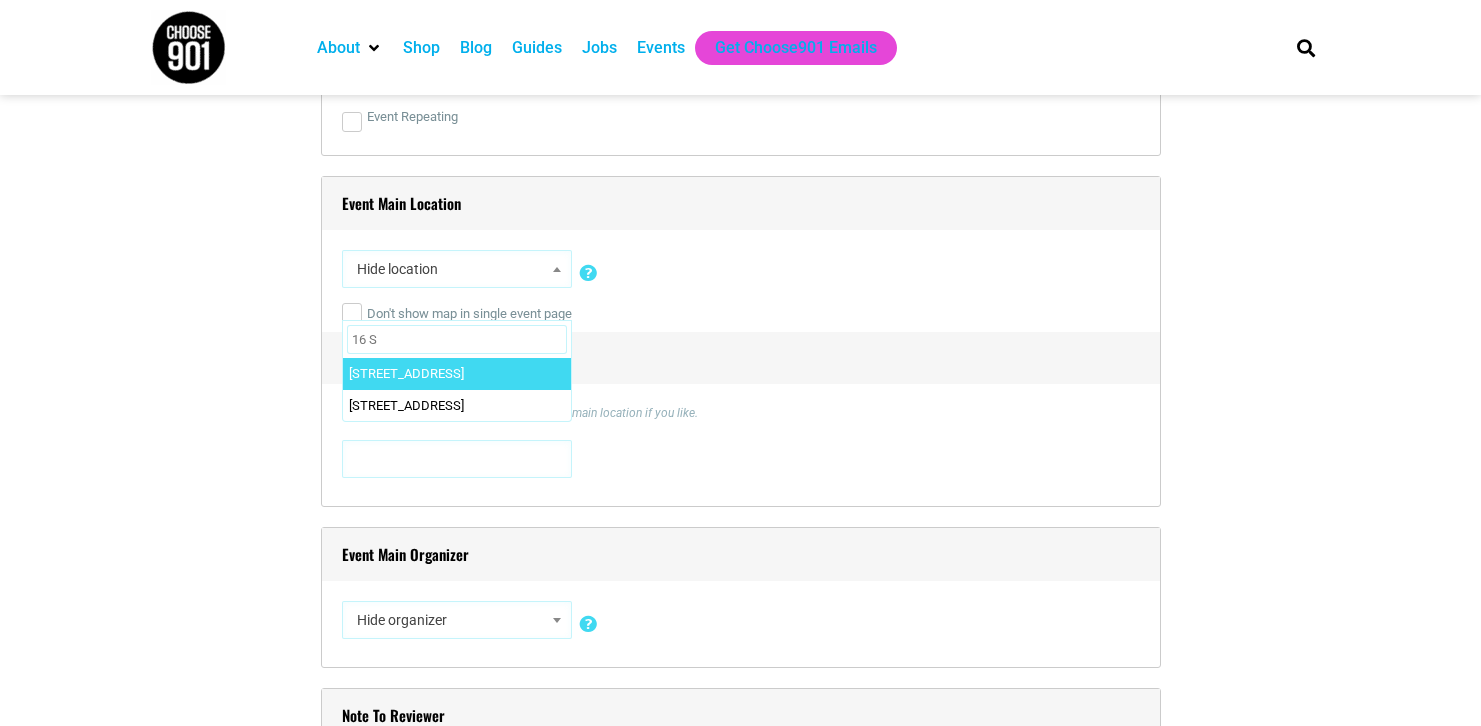 type on "16 S" 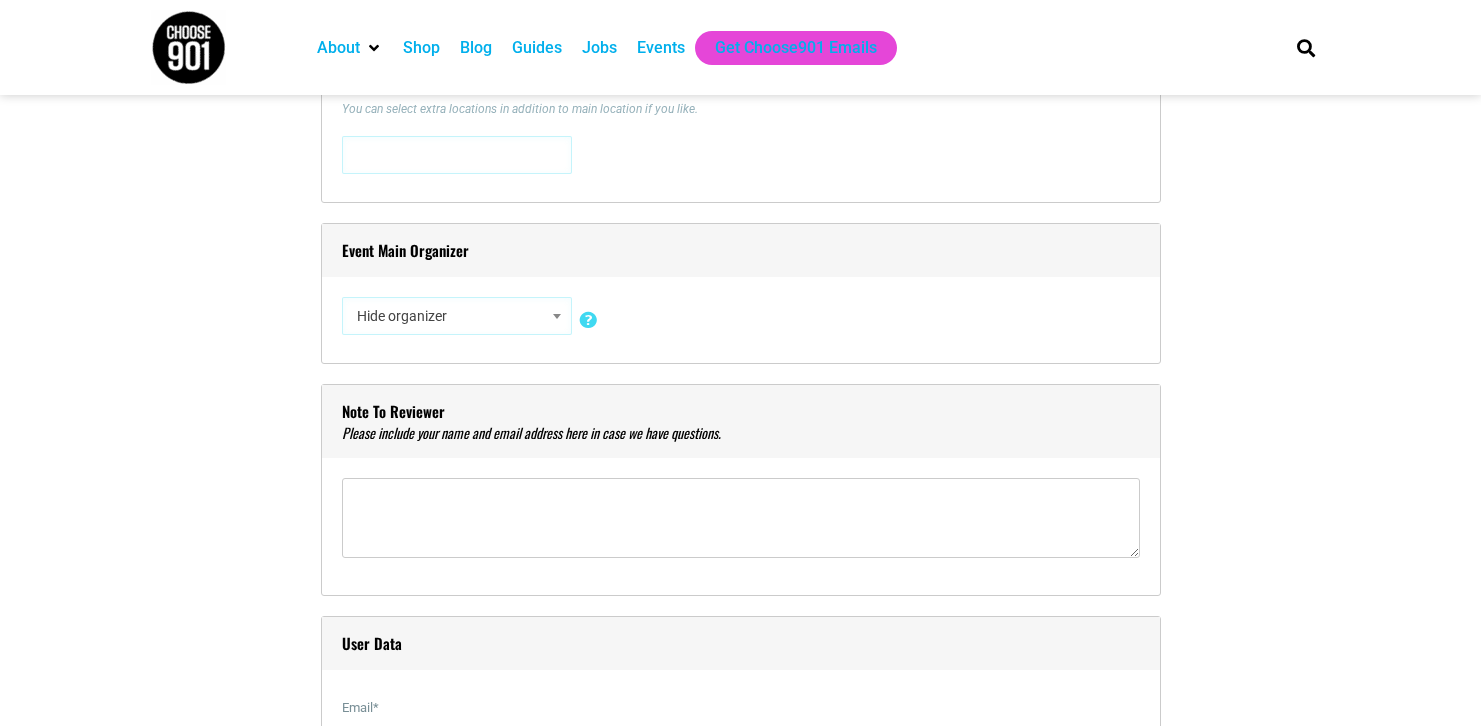 scroll, scrollTop: 1672, scrollLeft: 0, axis: vertical 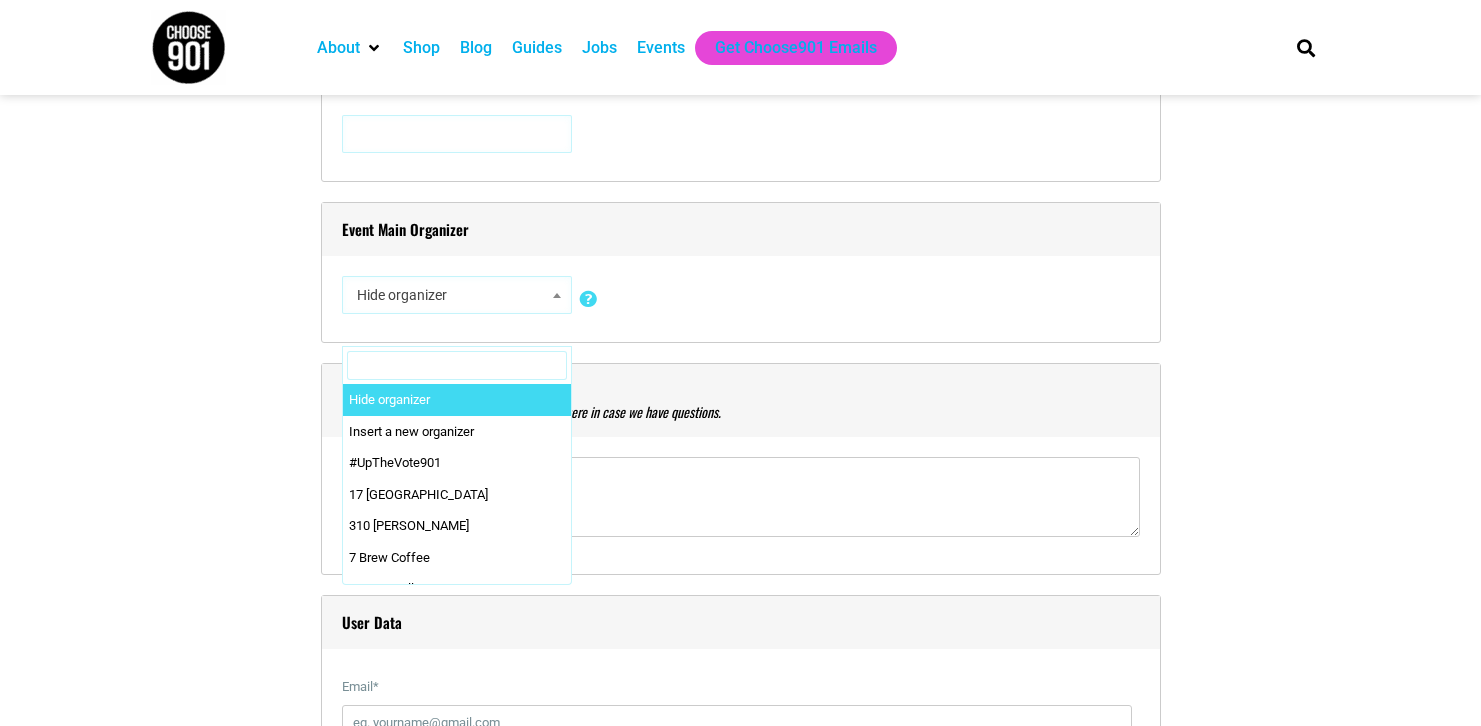 click on "Hide organizer" at bounding box center (457, 295) 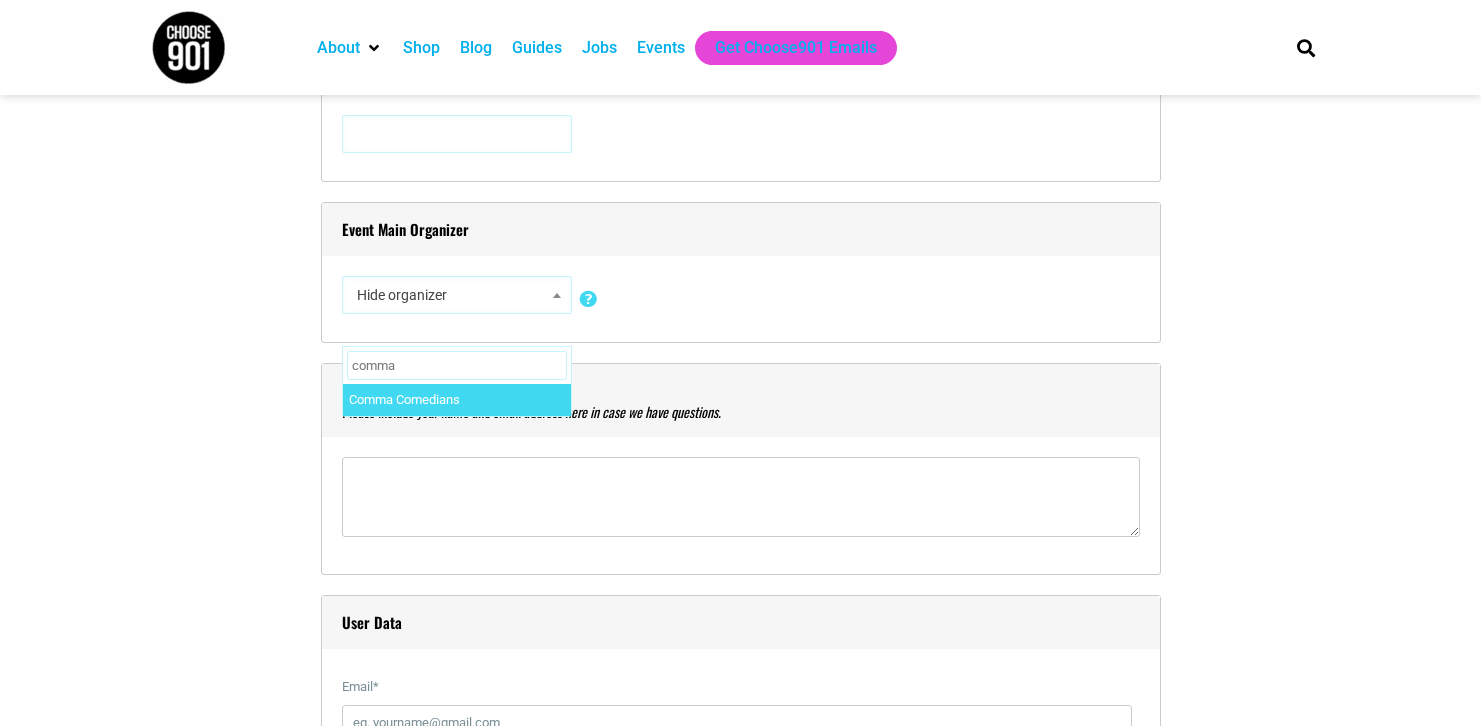 type on "comma" 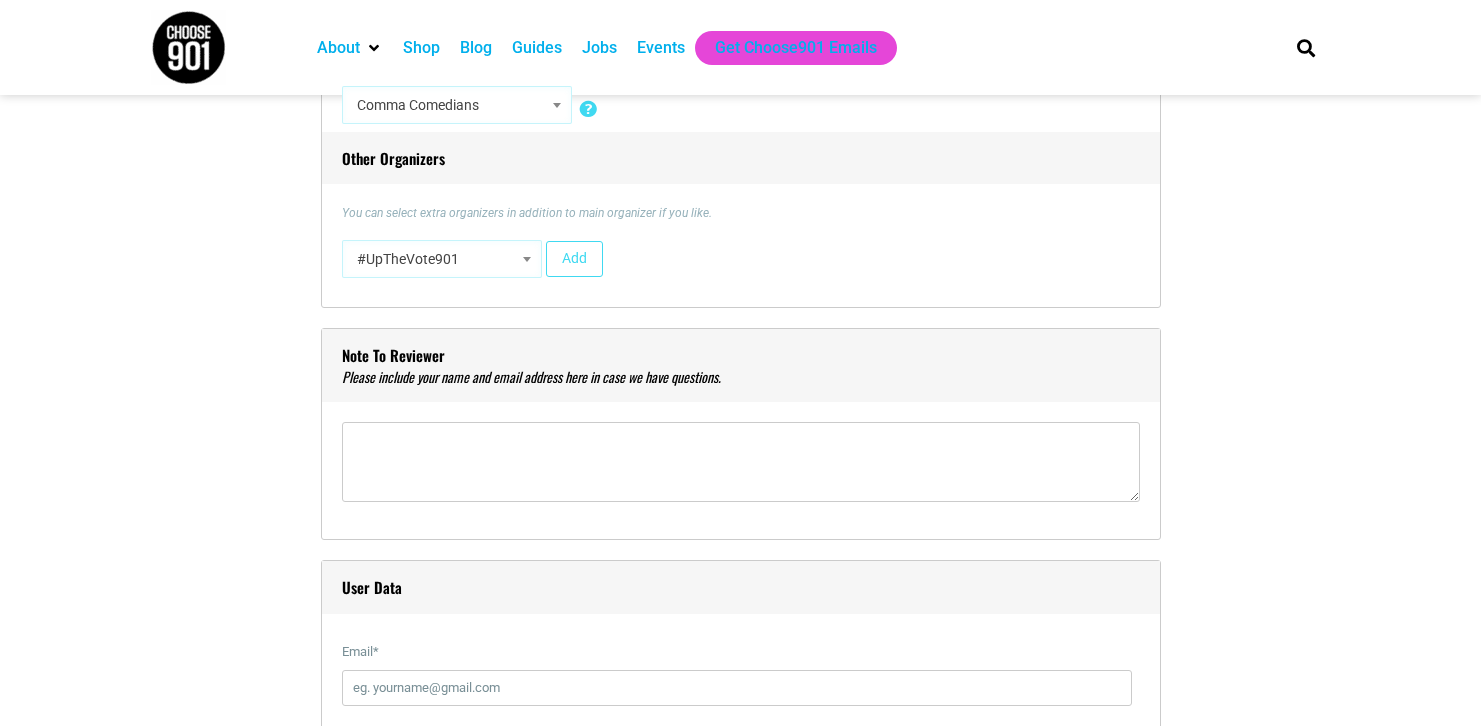 scroll, scrollTop: 1963, scrollLeft: 0, axis: vertical 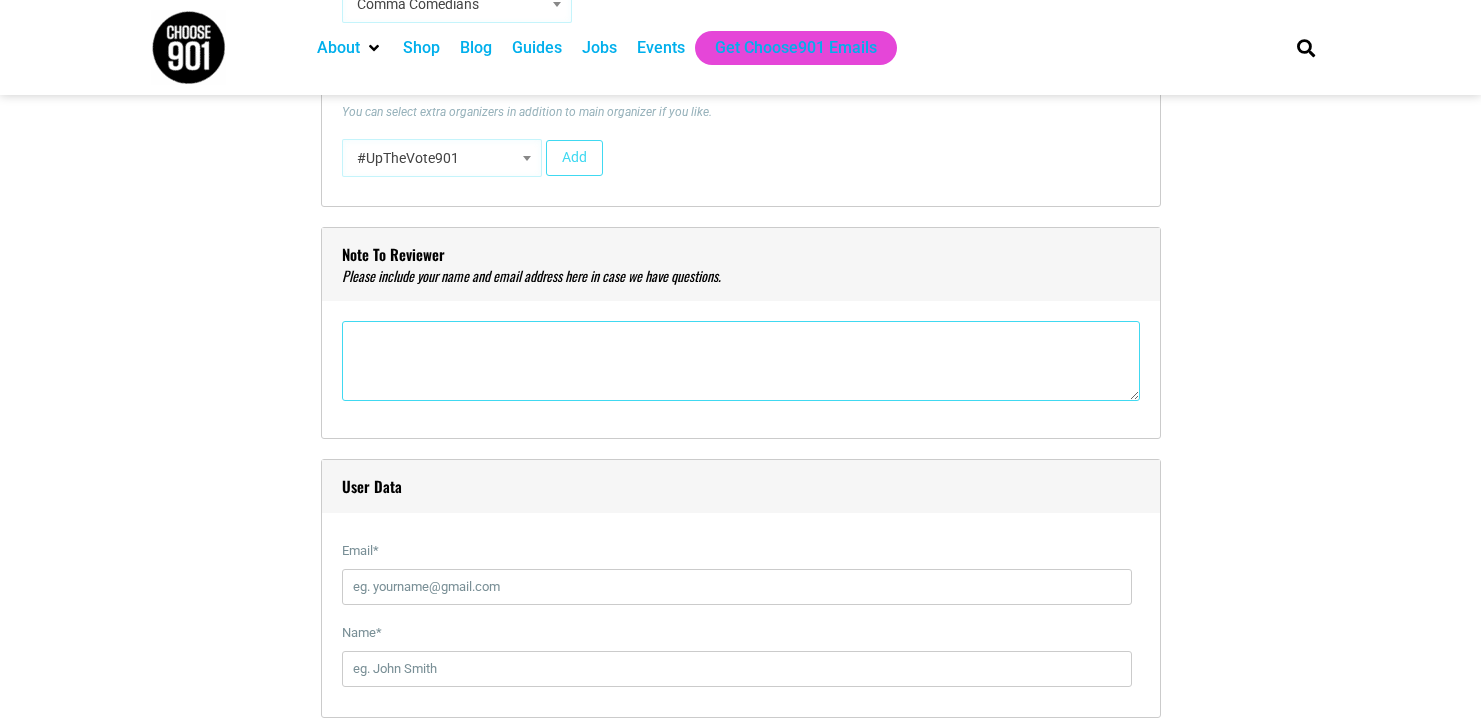 click at bounding box center [741, 361] 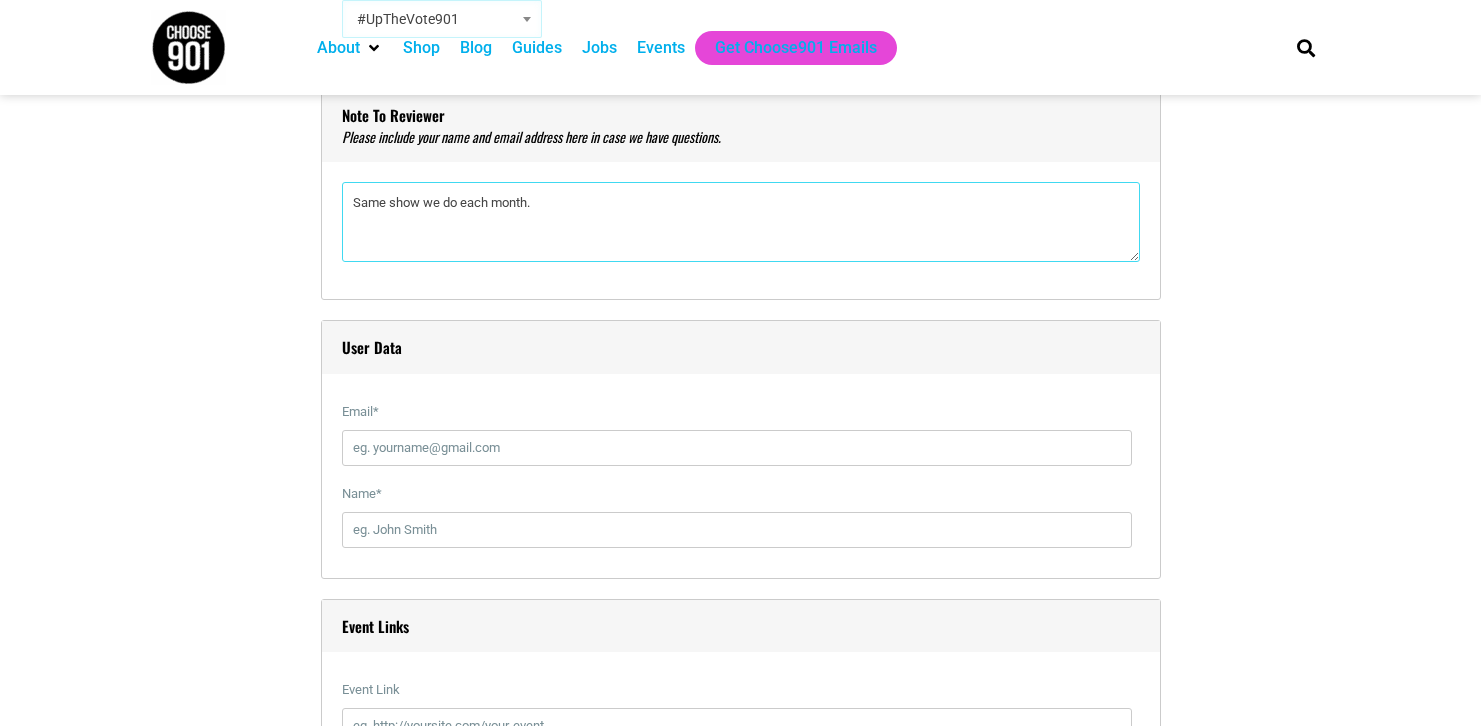 scroll, scrollTop: 2127, scrollLeft: 0, axis: vertical 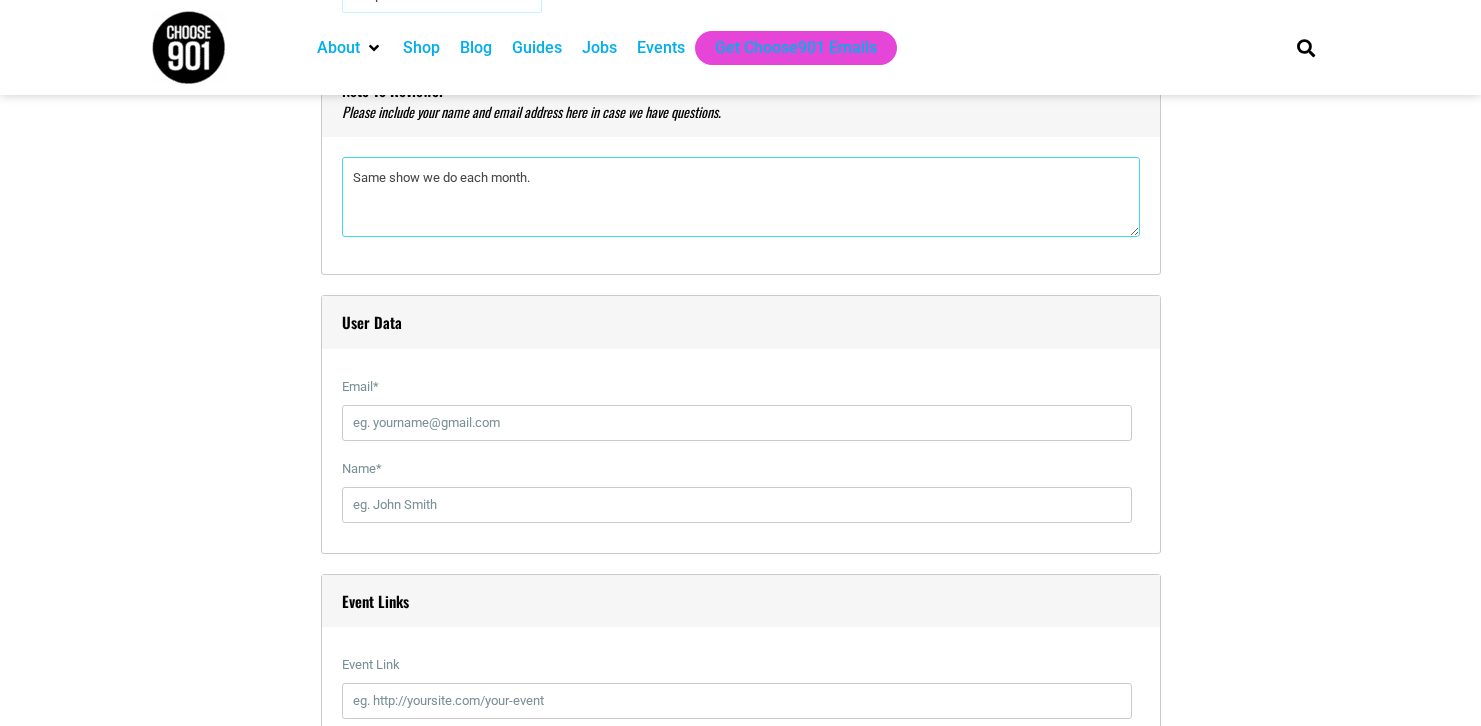 type on "Same show we do each month." 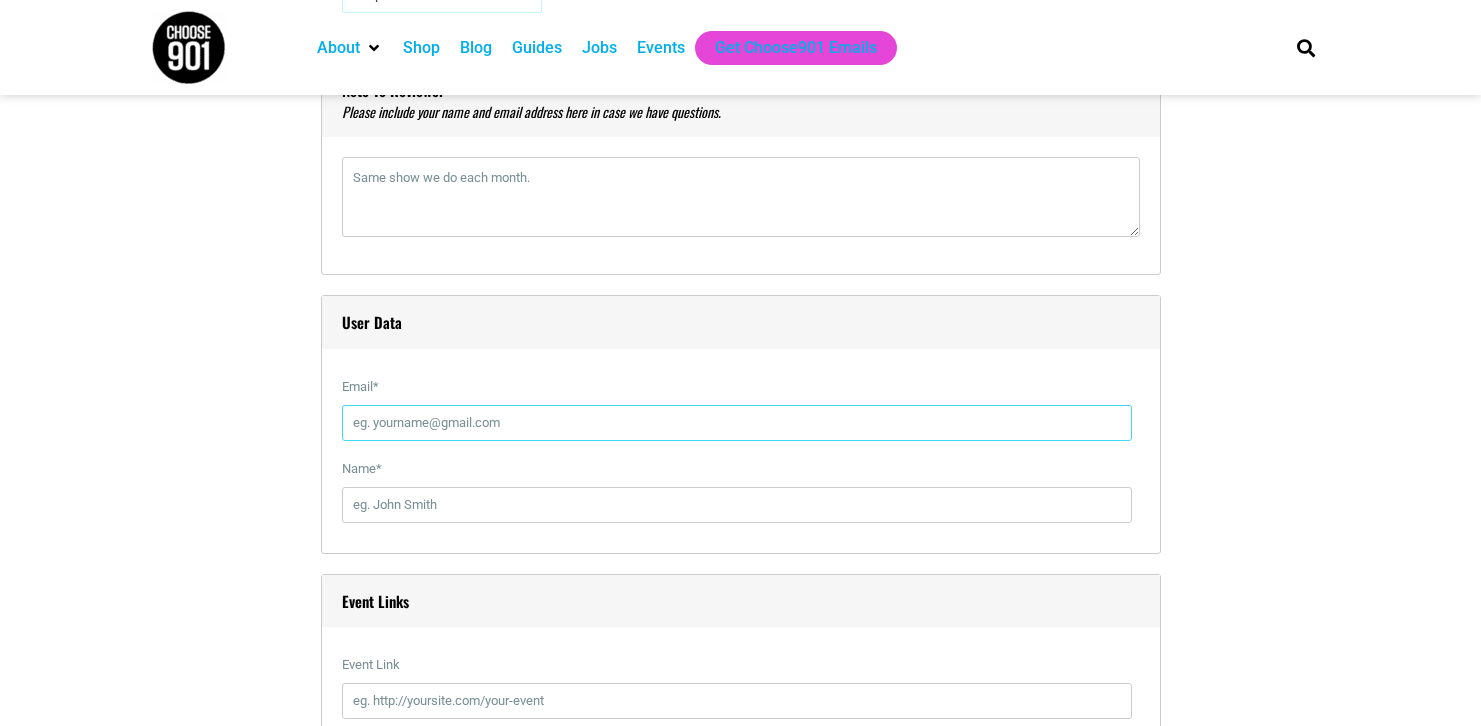 click on "Email *" at bounding box center (737, 423) 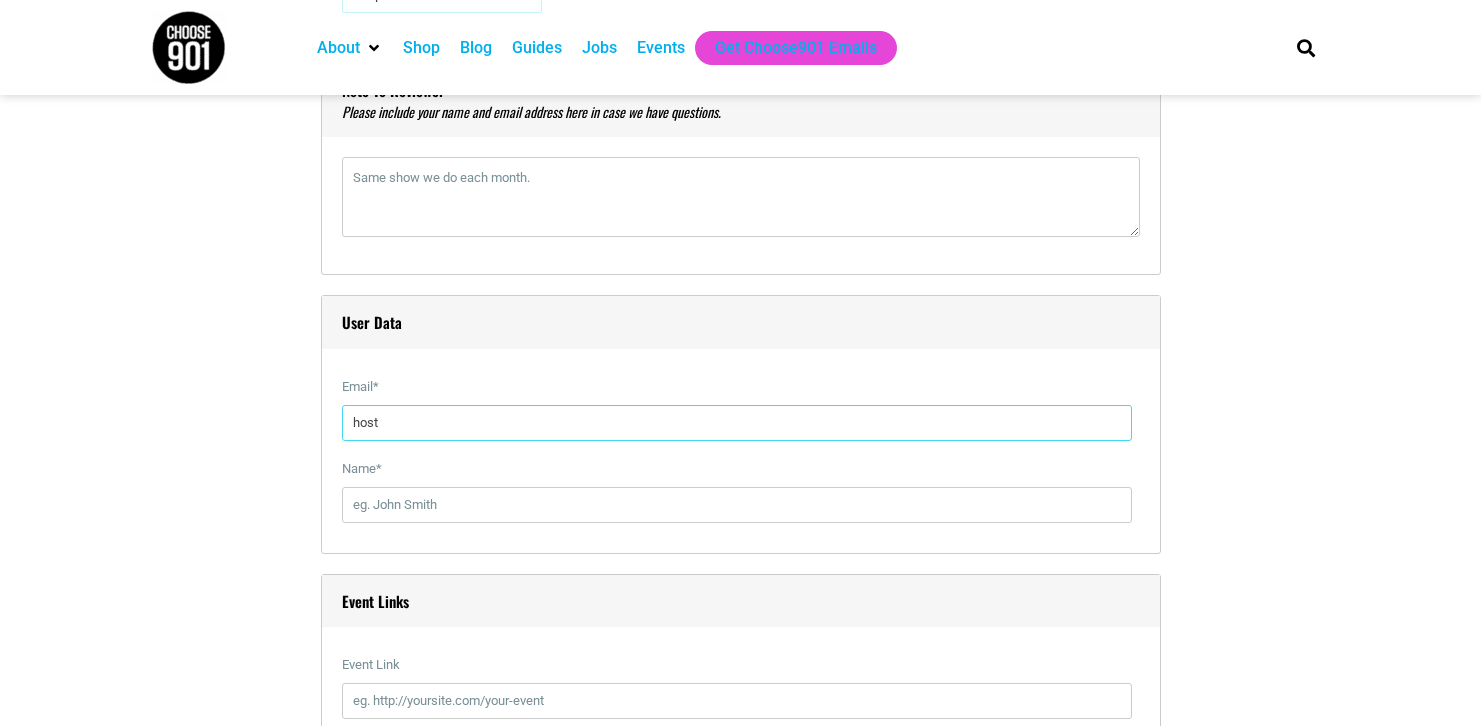 type on "host@comedyMemphis.com" 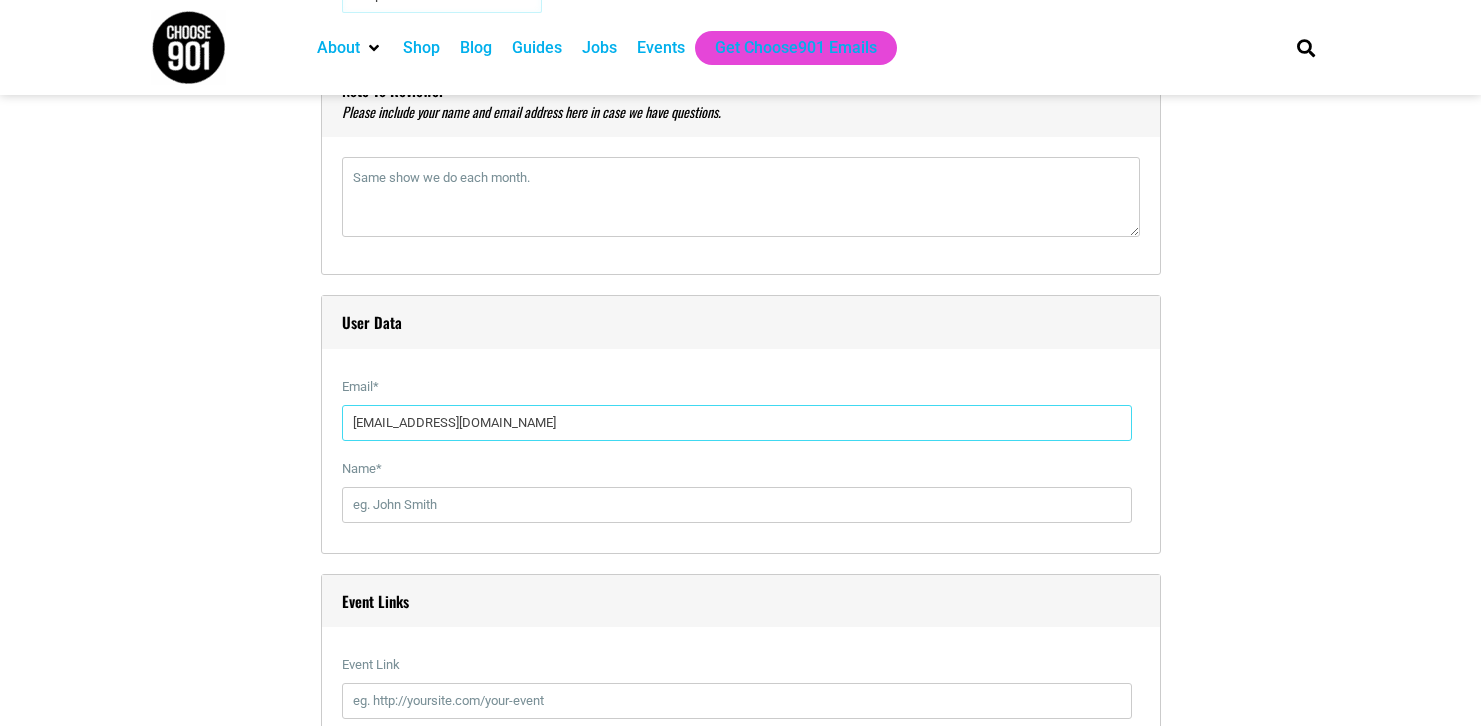 scroll, scrollTop: 2124, scrollLeft: 0, axis: vertical 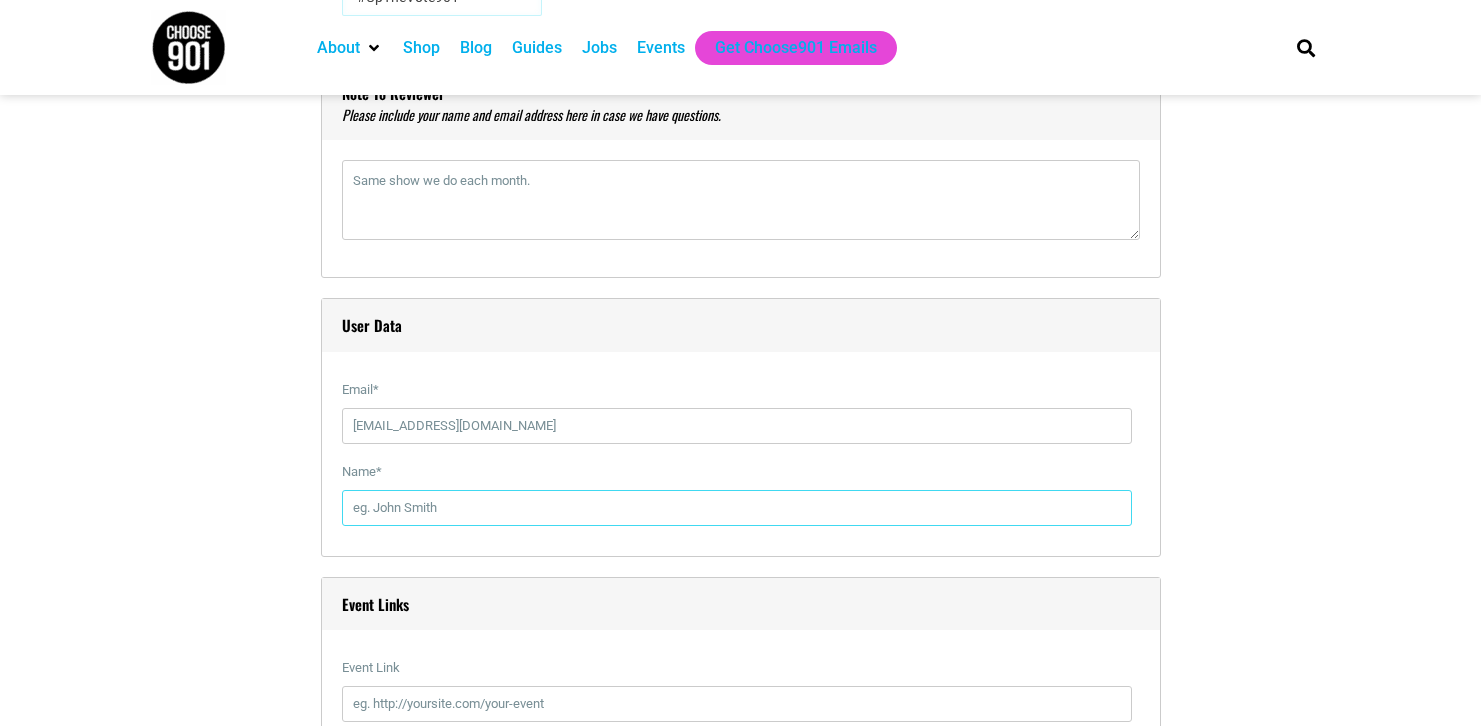 click on "Name *" at bounding box center [737, 508] 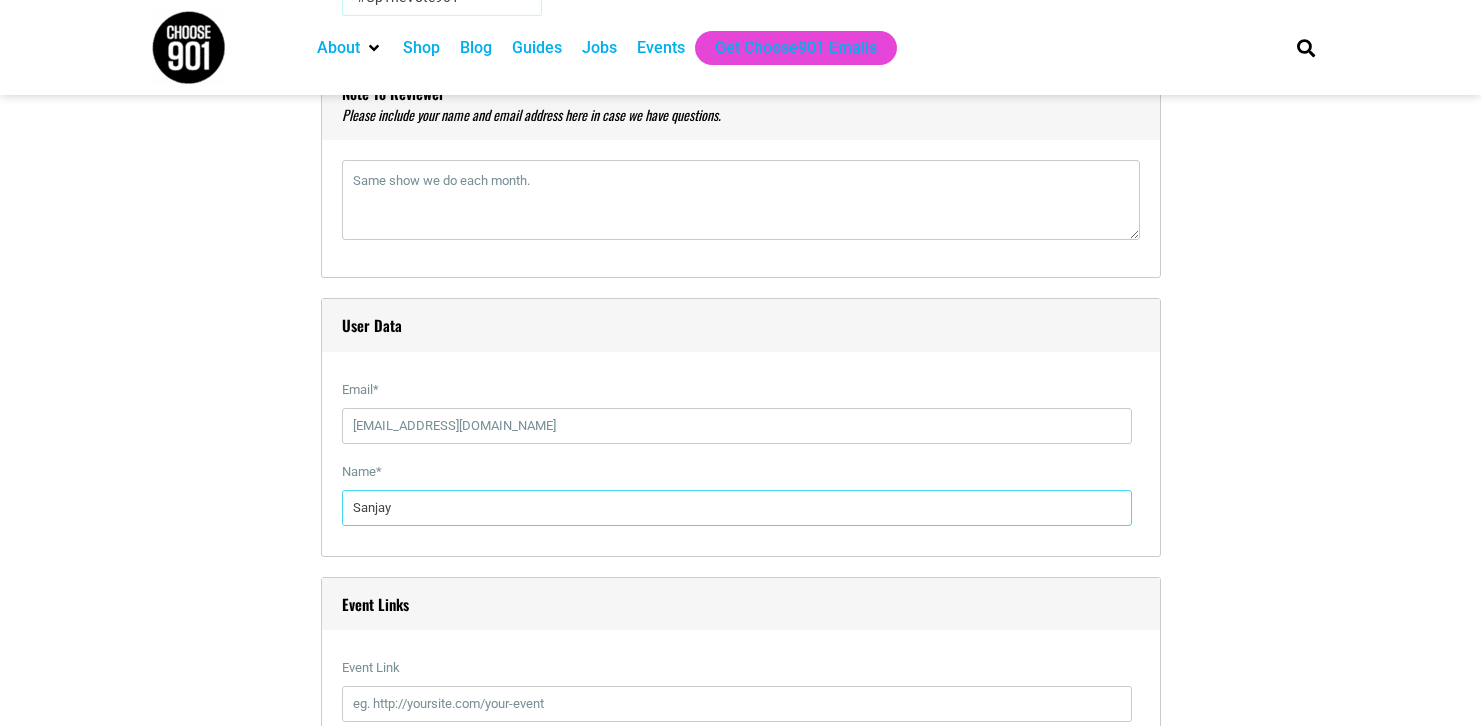 type on "Sanjay" 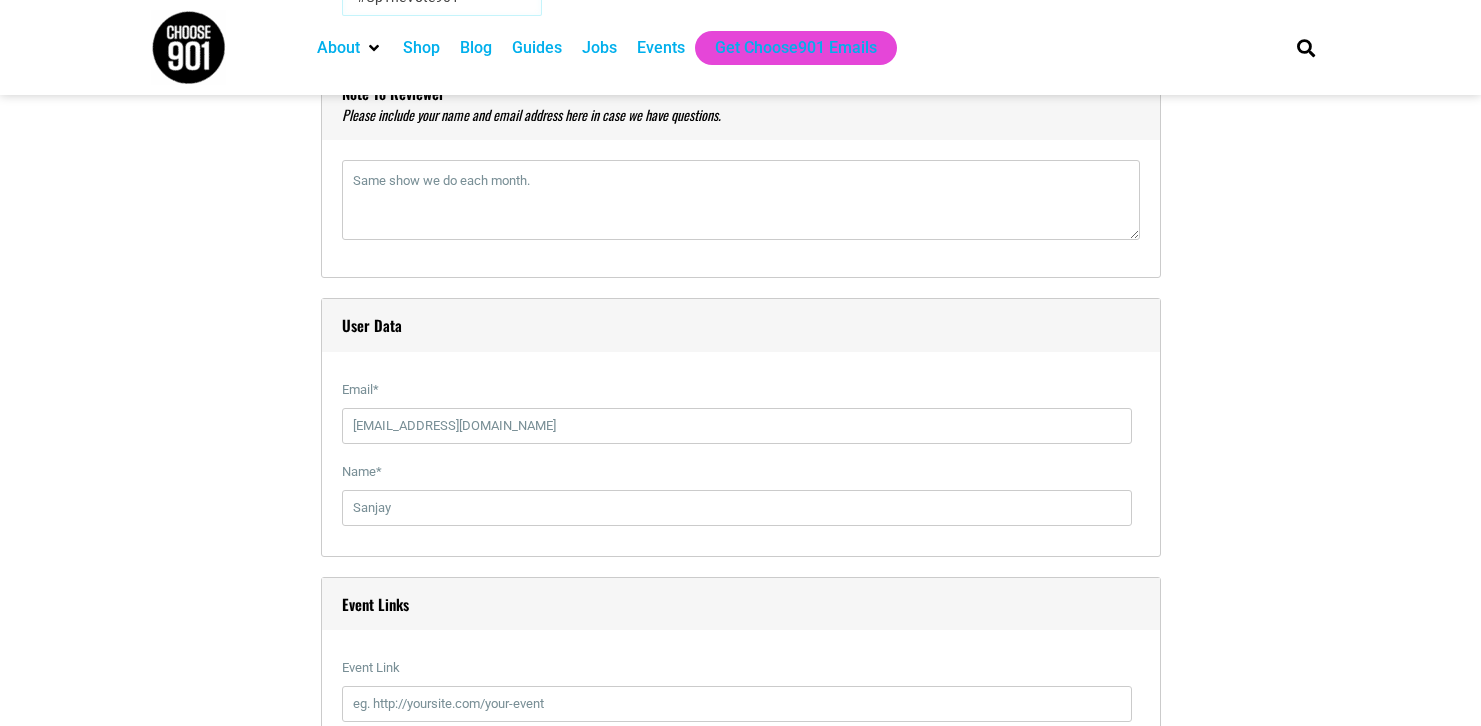 click on "Title  *
Drafts and Laughs Comedy Night at Memphis Made
Visual
Code
b i link b-quote del ins img ul ol li code more close tags Paragraph     p
Date and Time
Start Date
07/12/2025
0
1
2
3
4
5
6
7 8 9 10 11 12 : 00 05 10" at bounding box center (741, 376) 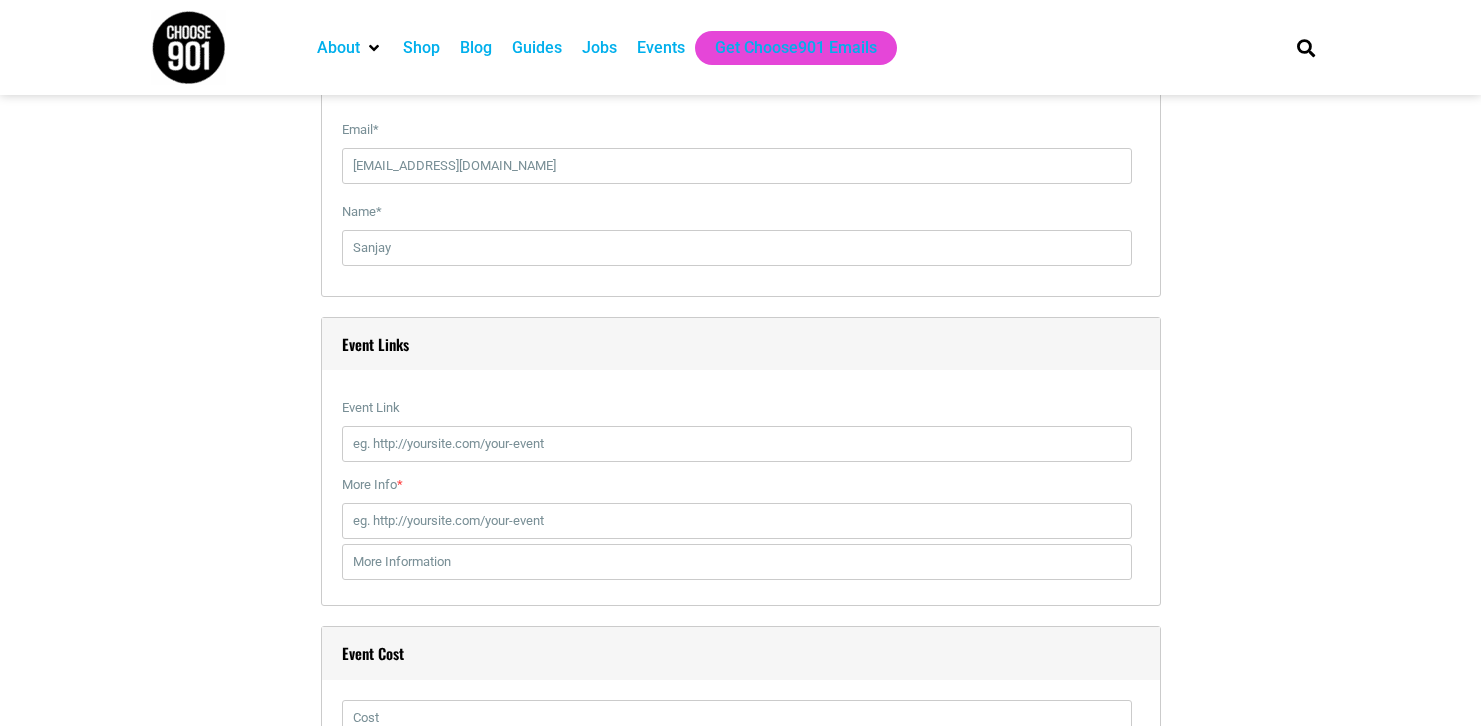 scroll, scrollTop: 2388, scrollLeft: 0, axis: vertical 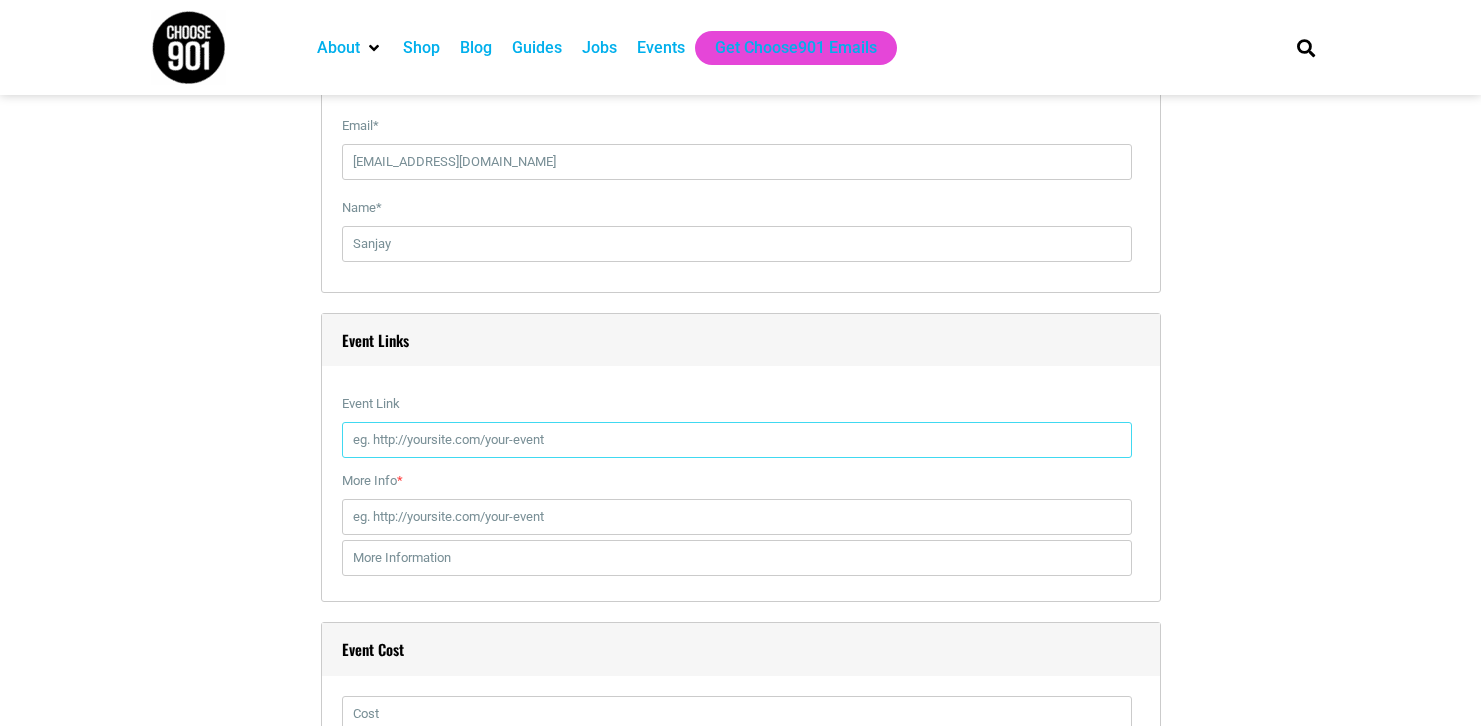 click on "Event Link" at bounding box center (737, 440) 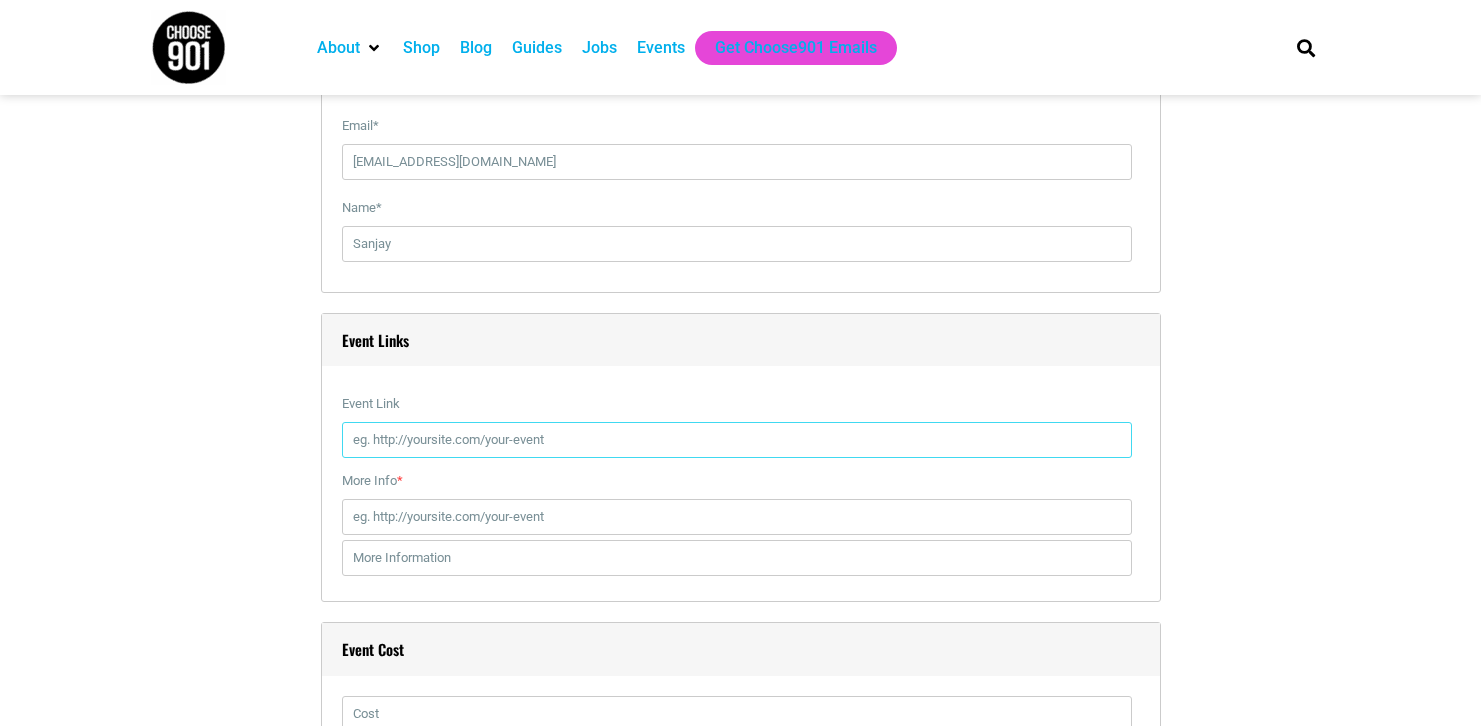 click on "Event Link" at bounding box center [737, 440] 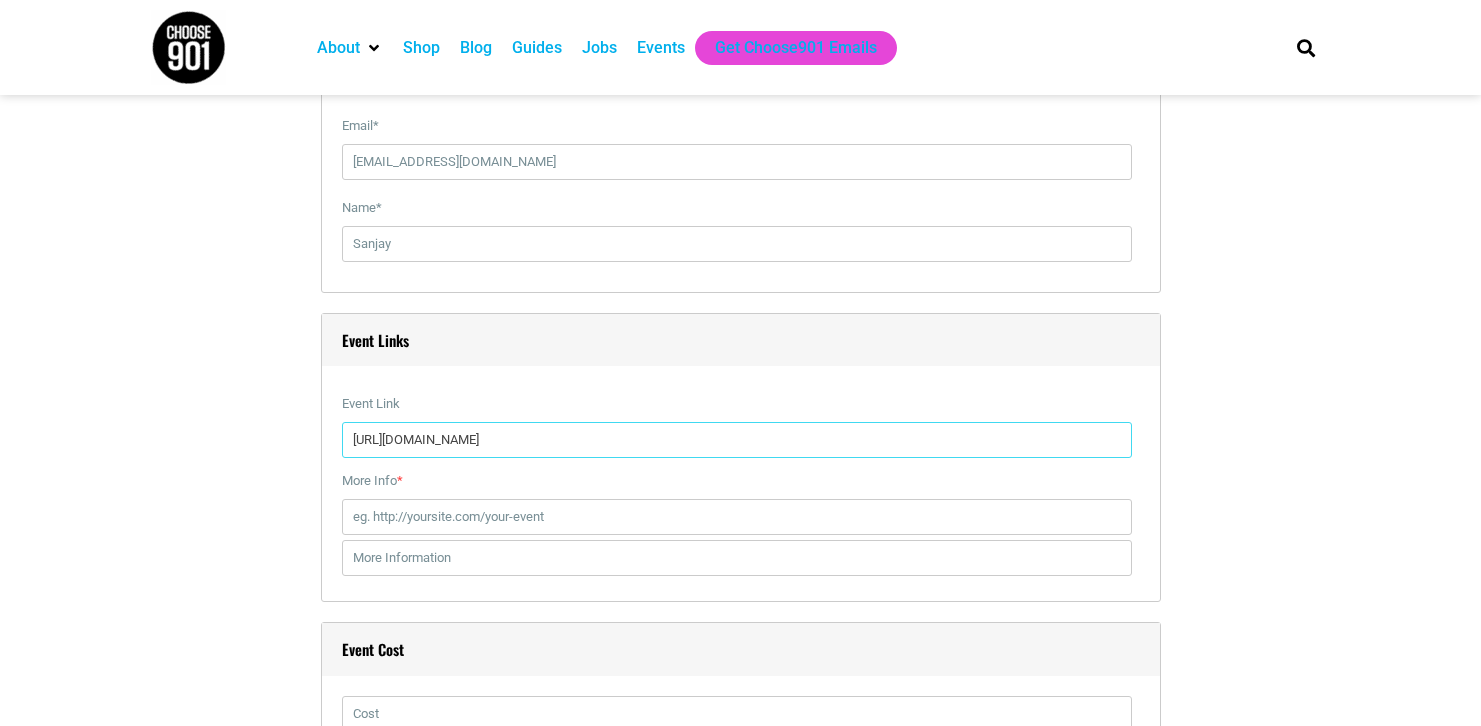 type on "https://www.eventbrite.com/e/monthly-comedy-show-at-memphis-made-brewery-tickets-1448309515749?aff=oddtdtcreator" 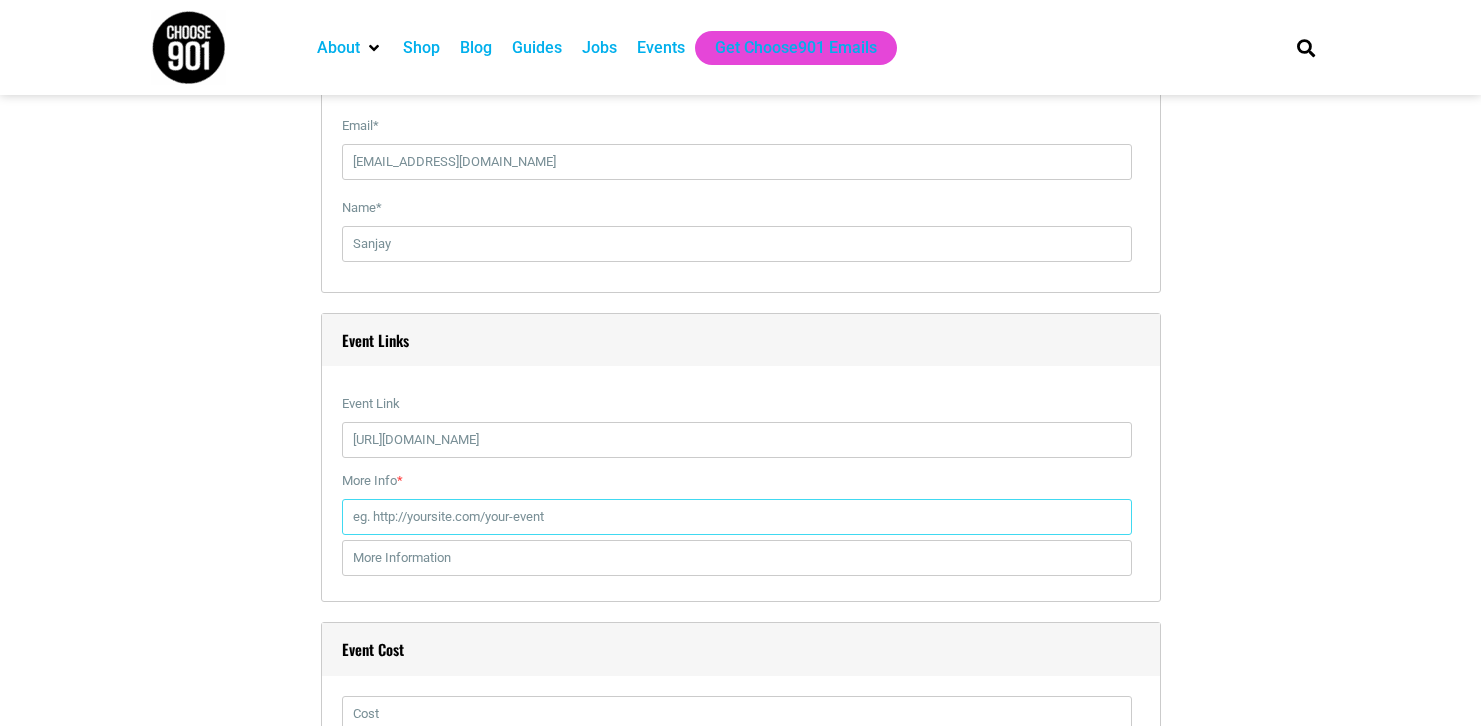 click on "More Info  *" at bounding box center [737, 517] 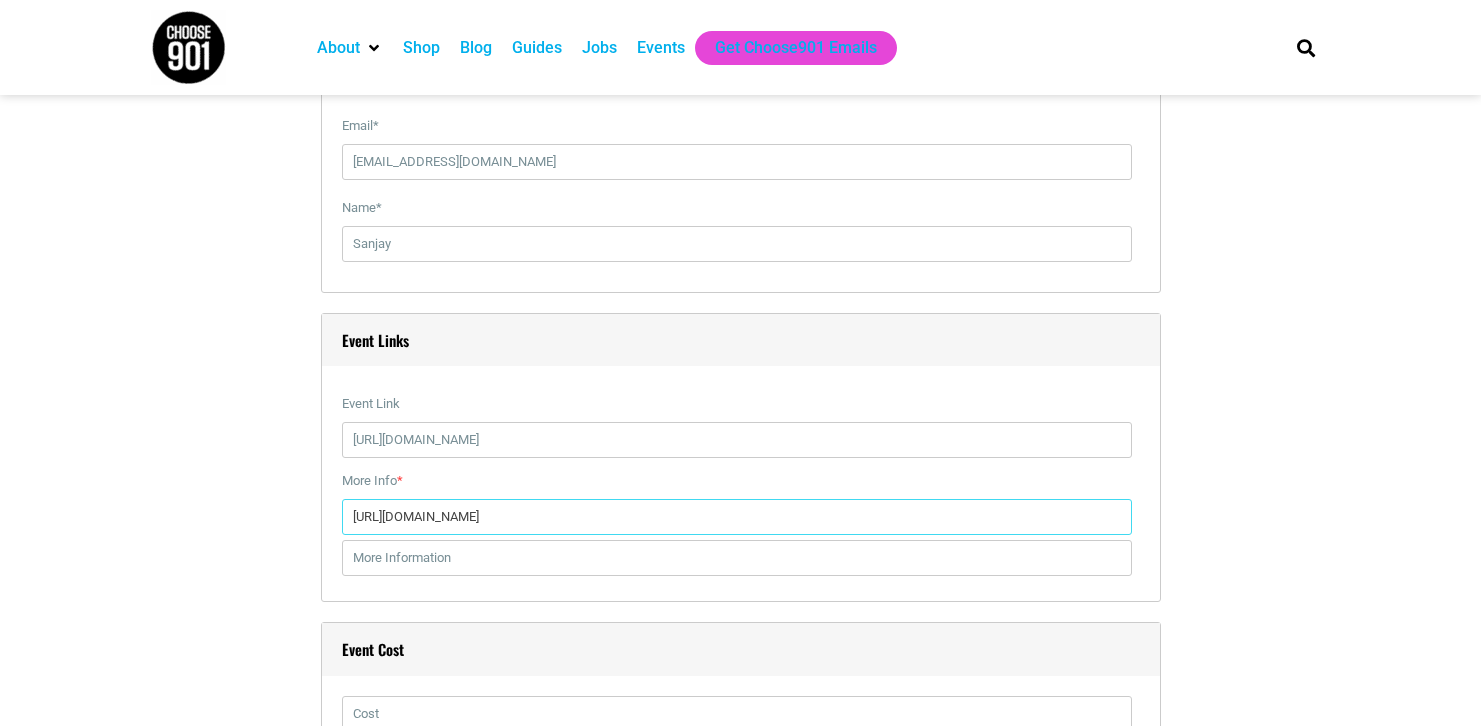 type on "https://www.eventbrite.com/e/monthly-comedy-show-at-memphis-made-brewery-tickets-1448309515749?aff=oddtdtcreator" 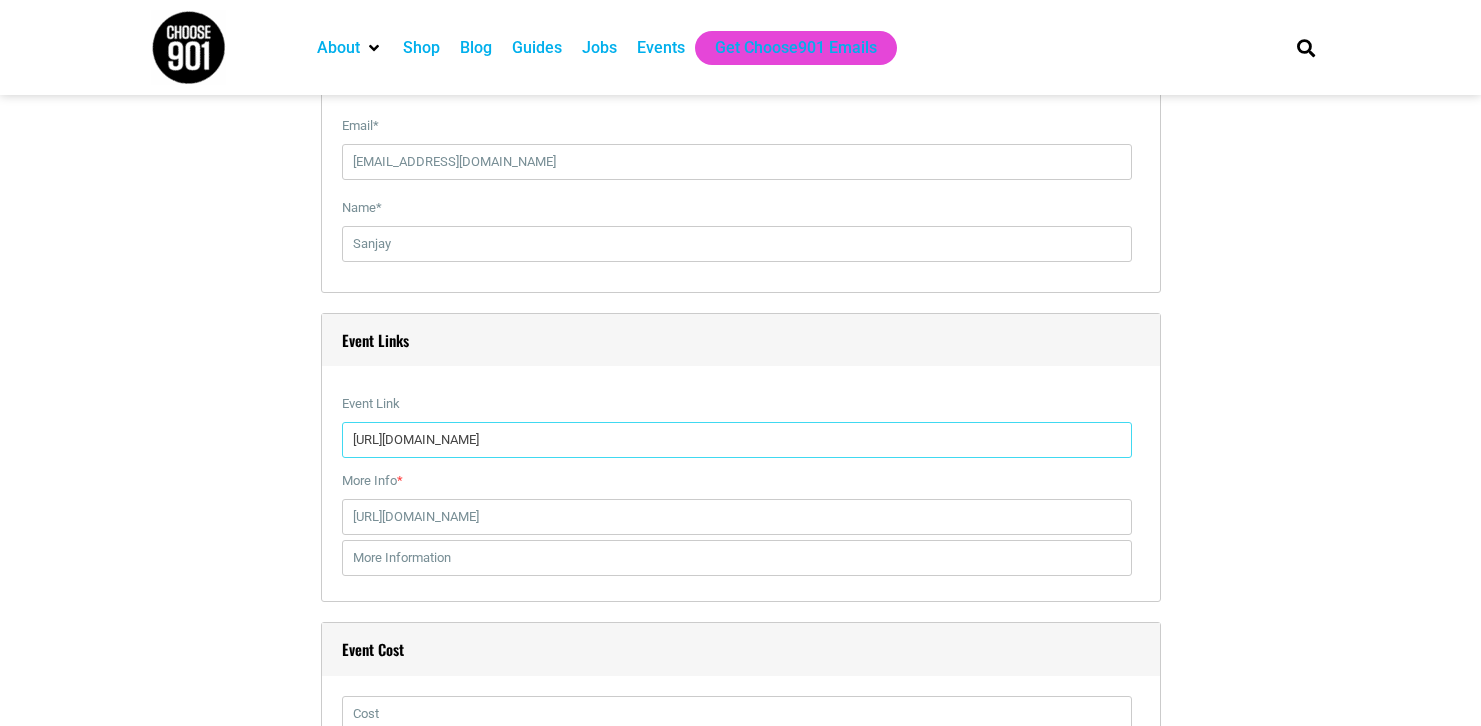 drag, startPoint x: 1001, startPoint y: 441, endPoint x: 1256, endPoint y: 448, distance: 255.09605 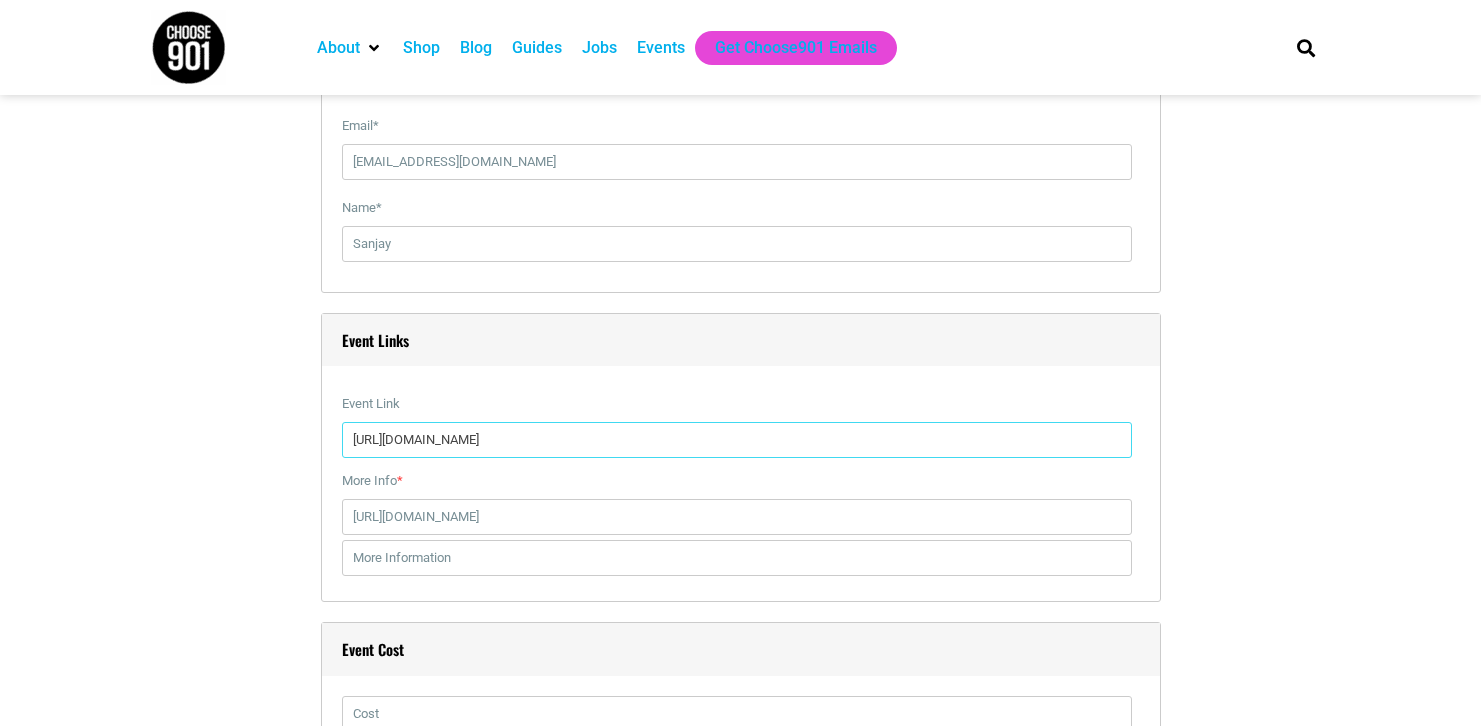 type on "https://www.eventbrite.com/e/monthly-comedy-show-at-memphis-made-brewery-tickets-1448309515749" 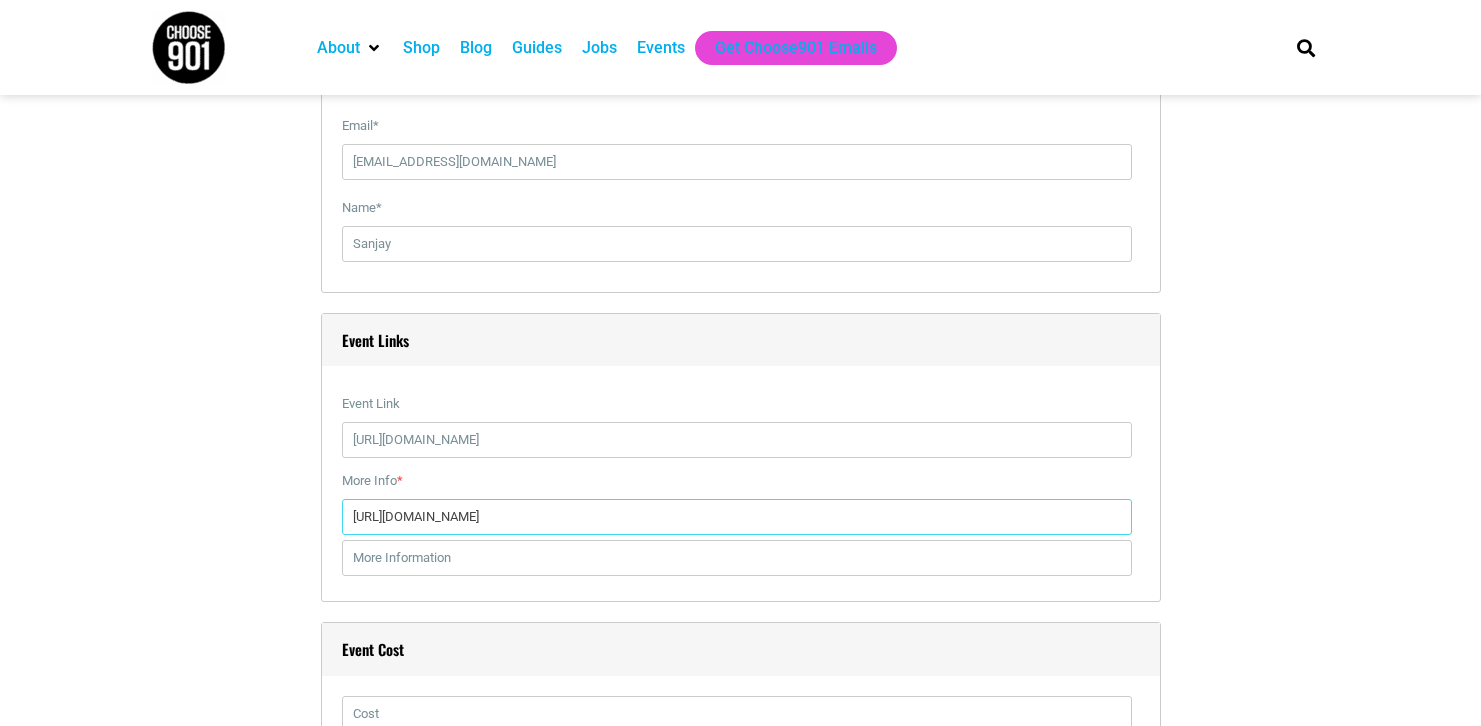 drag, startPoint x: 1013, startPoint y: 514, endPoint x: 1098, endPoint y: 524, distance: 85.58621 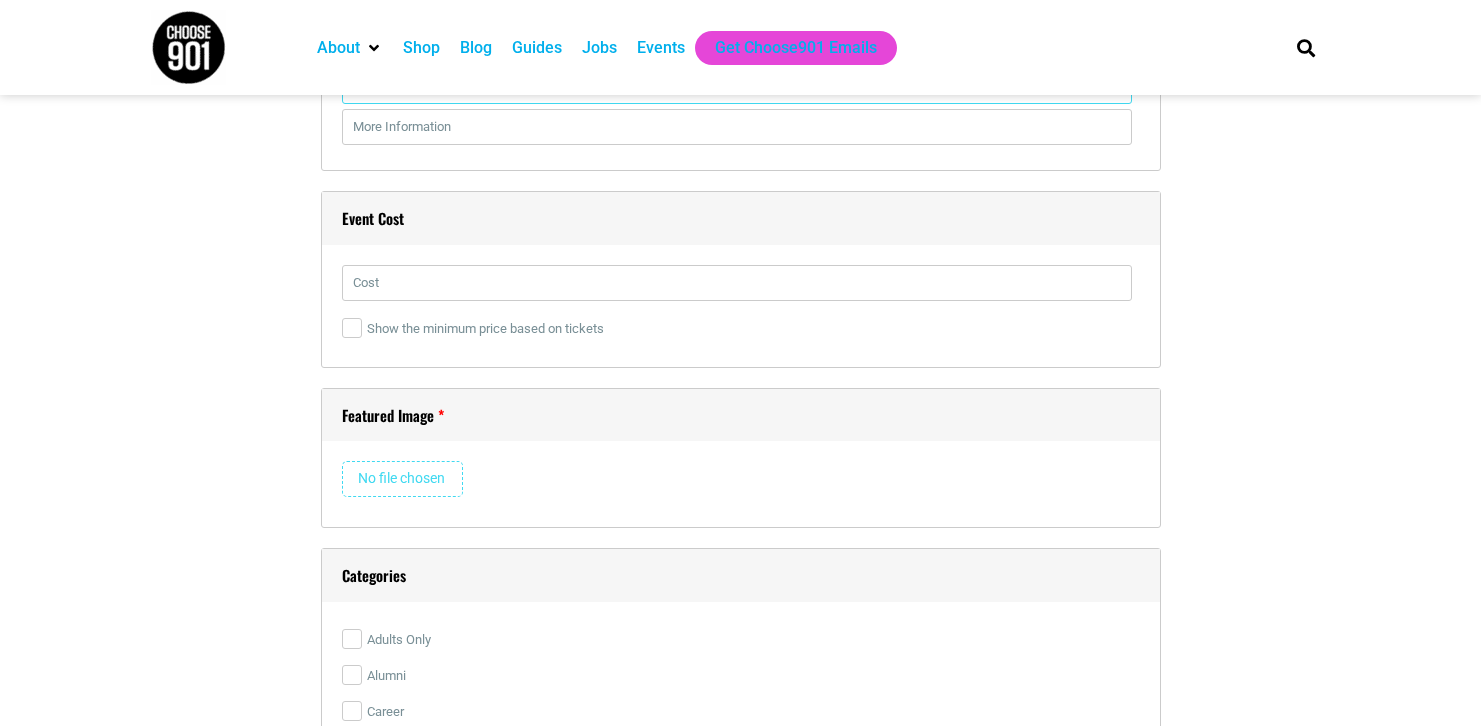 scroll, scrollTop: 2820, scrollLeft: 0, axis: vertical 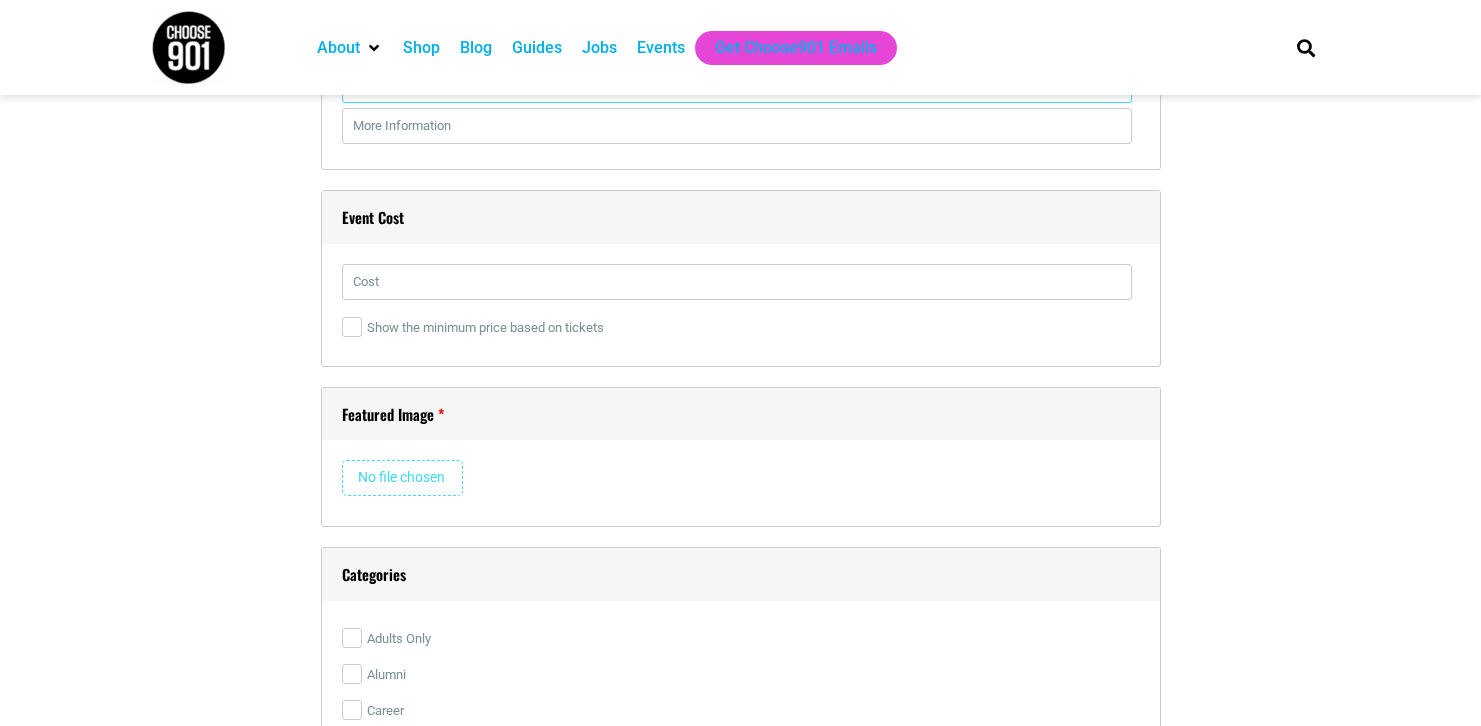 type on "https://www.eventbrite.com/e/monthly-comedy-show-at-memphis-made-brewery-tickets-1448309515749" 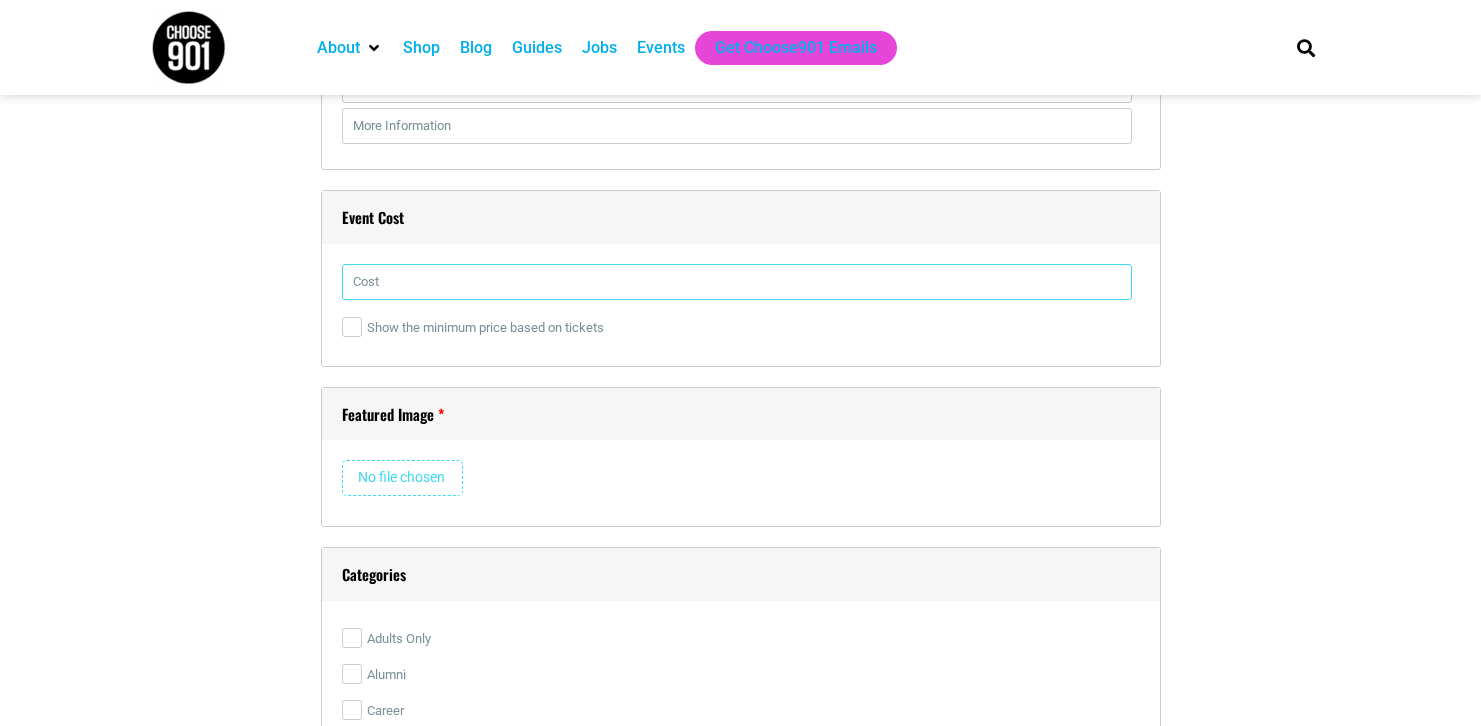 click at bounding box center (737, 282) 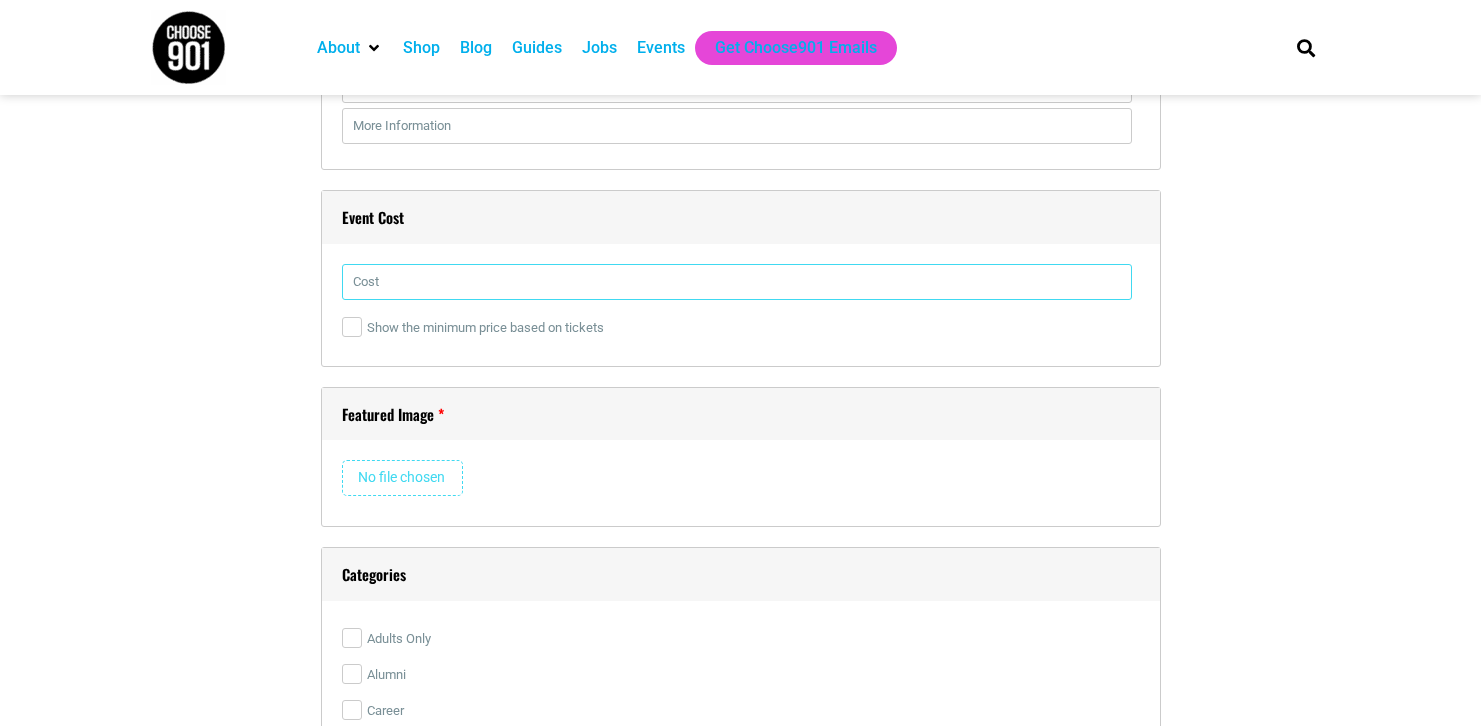 type on "6" 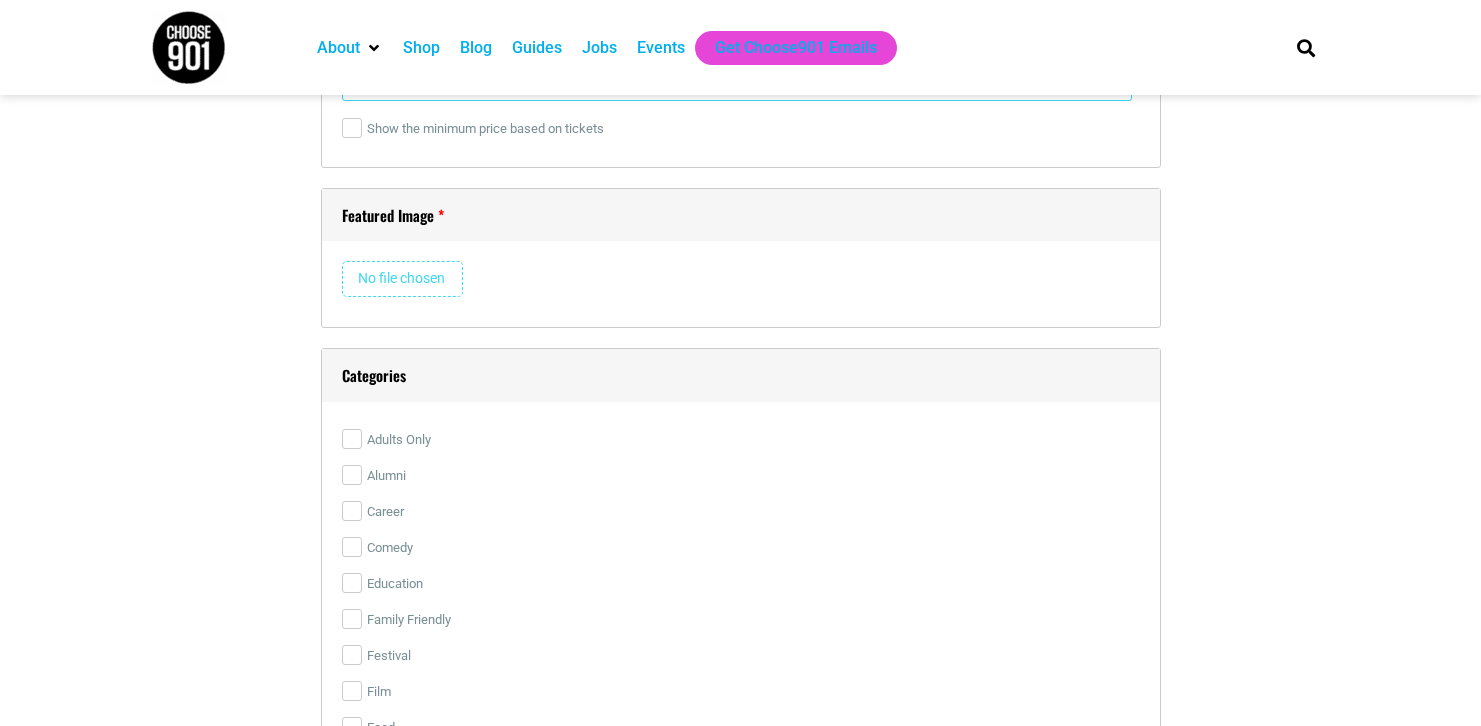scroll, scrollTop: 3096, scrollLeft: 0, axis: vertical 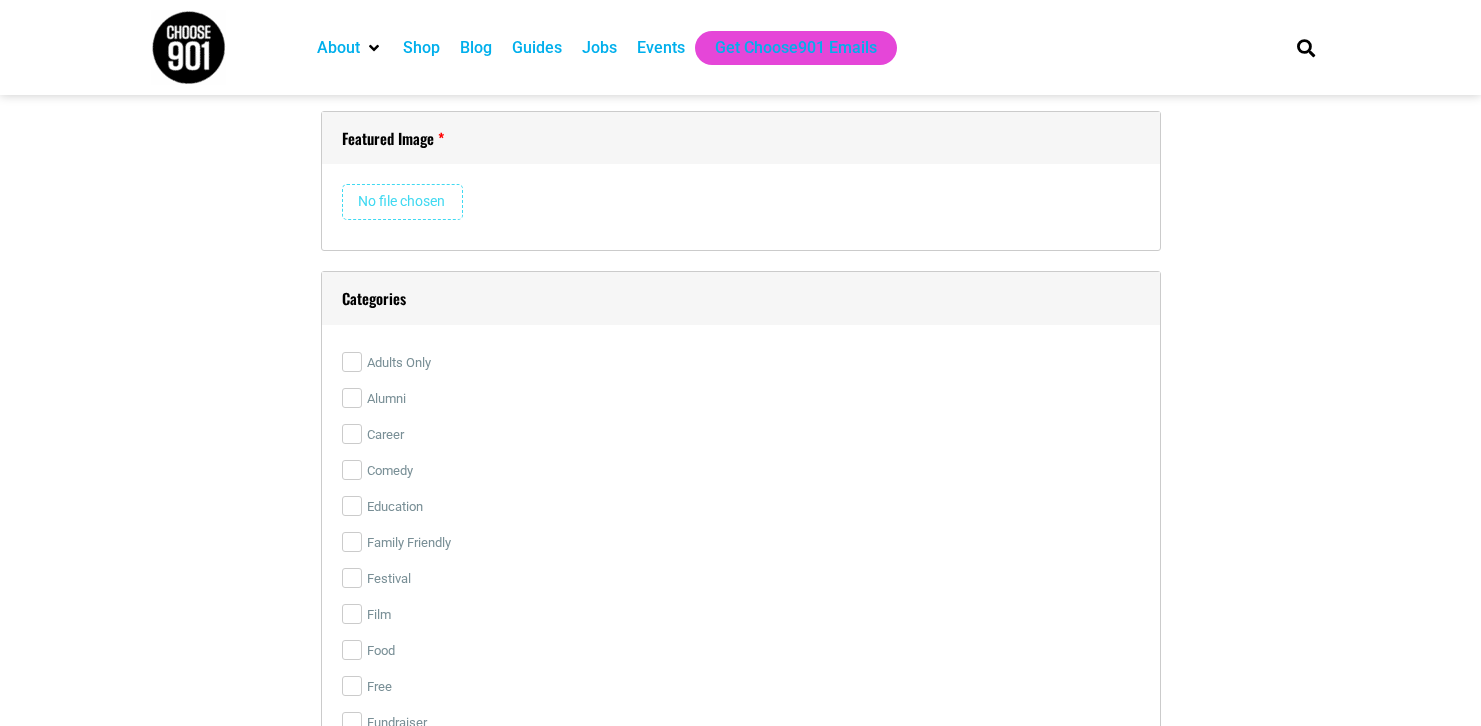 click at bounding box center (402, 202) 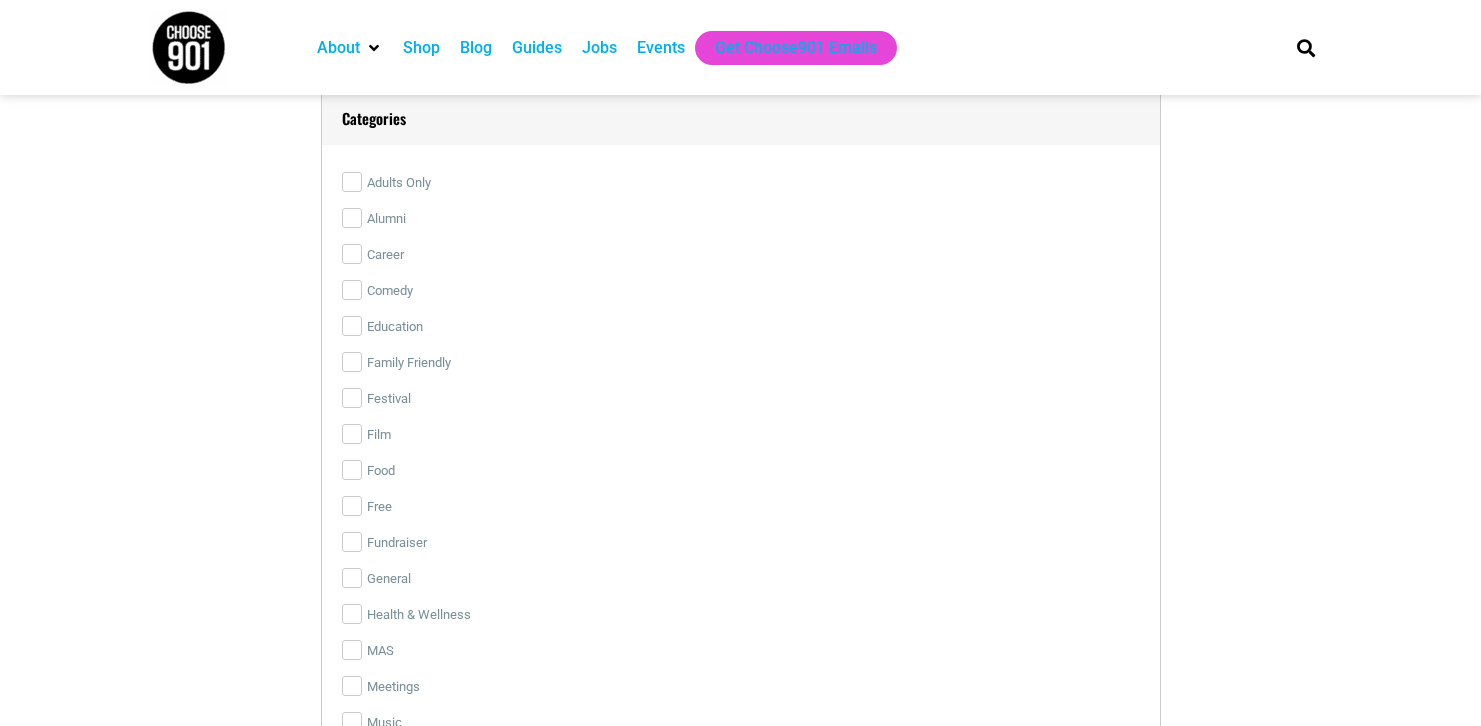 scroll, scrollTop: 3278, scrollLeft: 0, axis: vertical 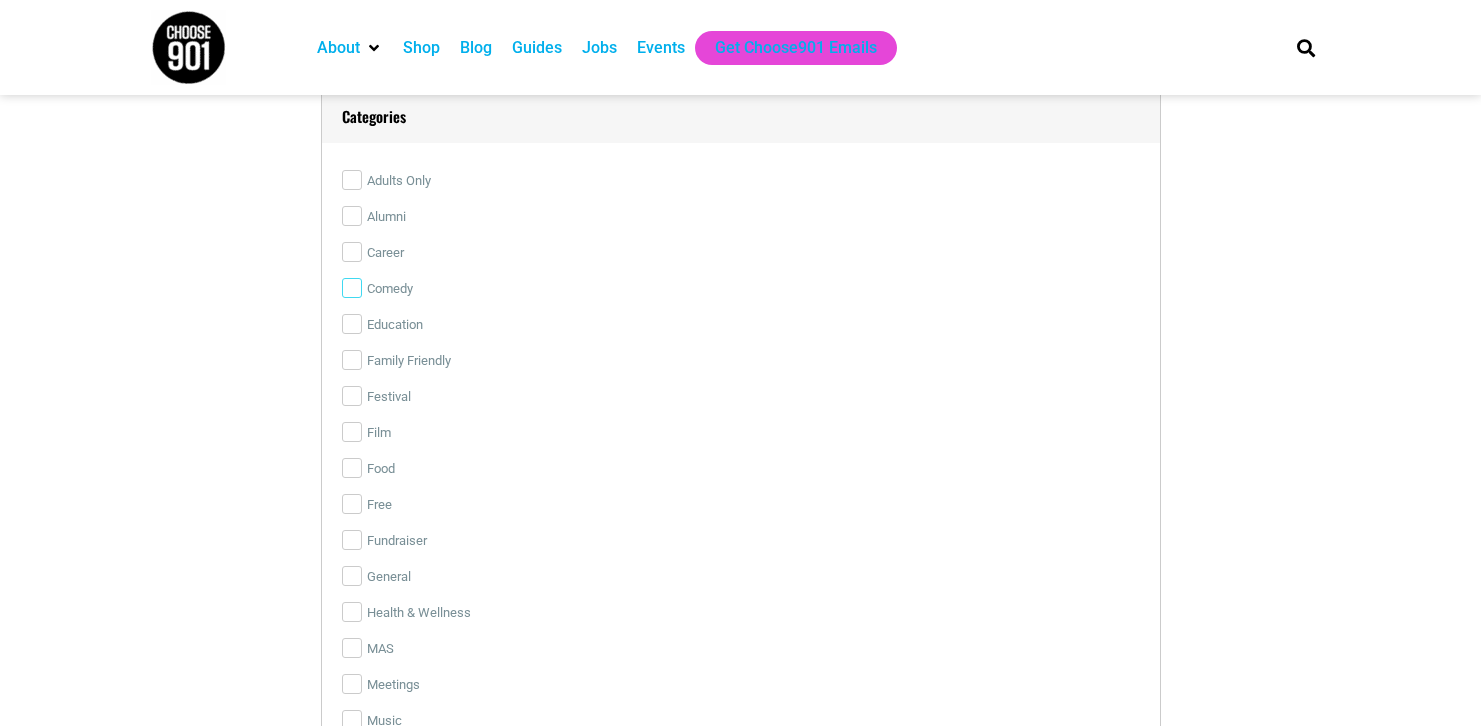 click on "Comedy" at bounding box center (352, 288) 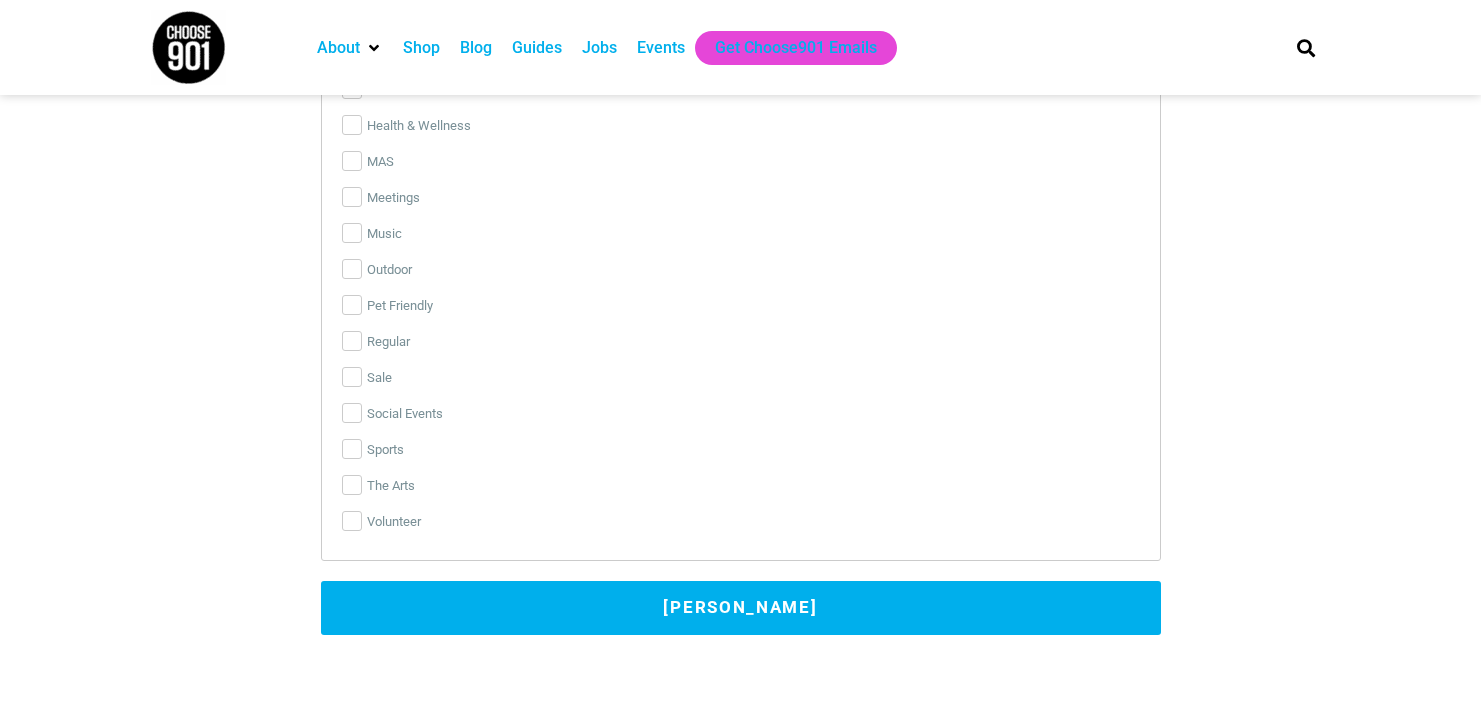 type 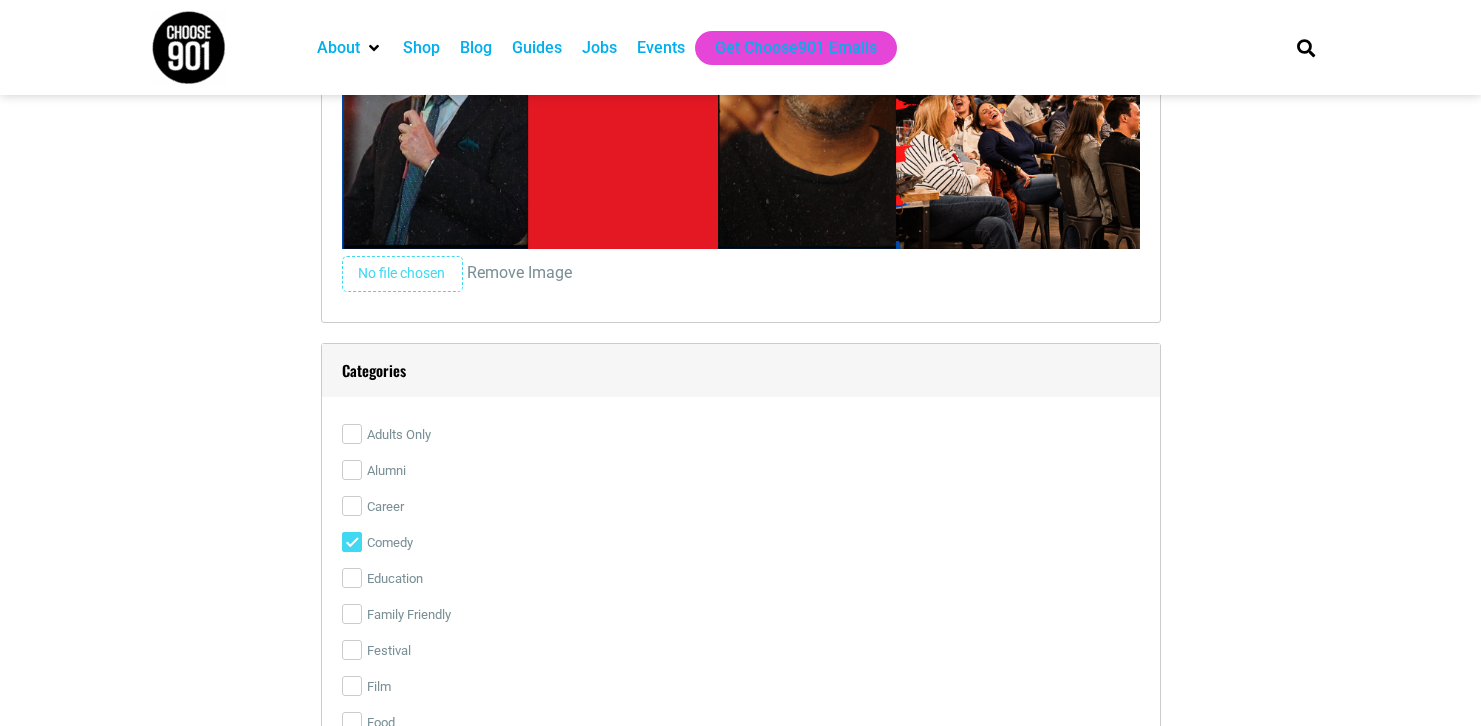 click on "Submit Event" at bounding box center [741, 1349] 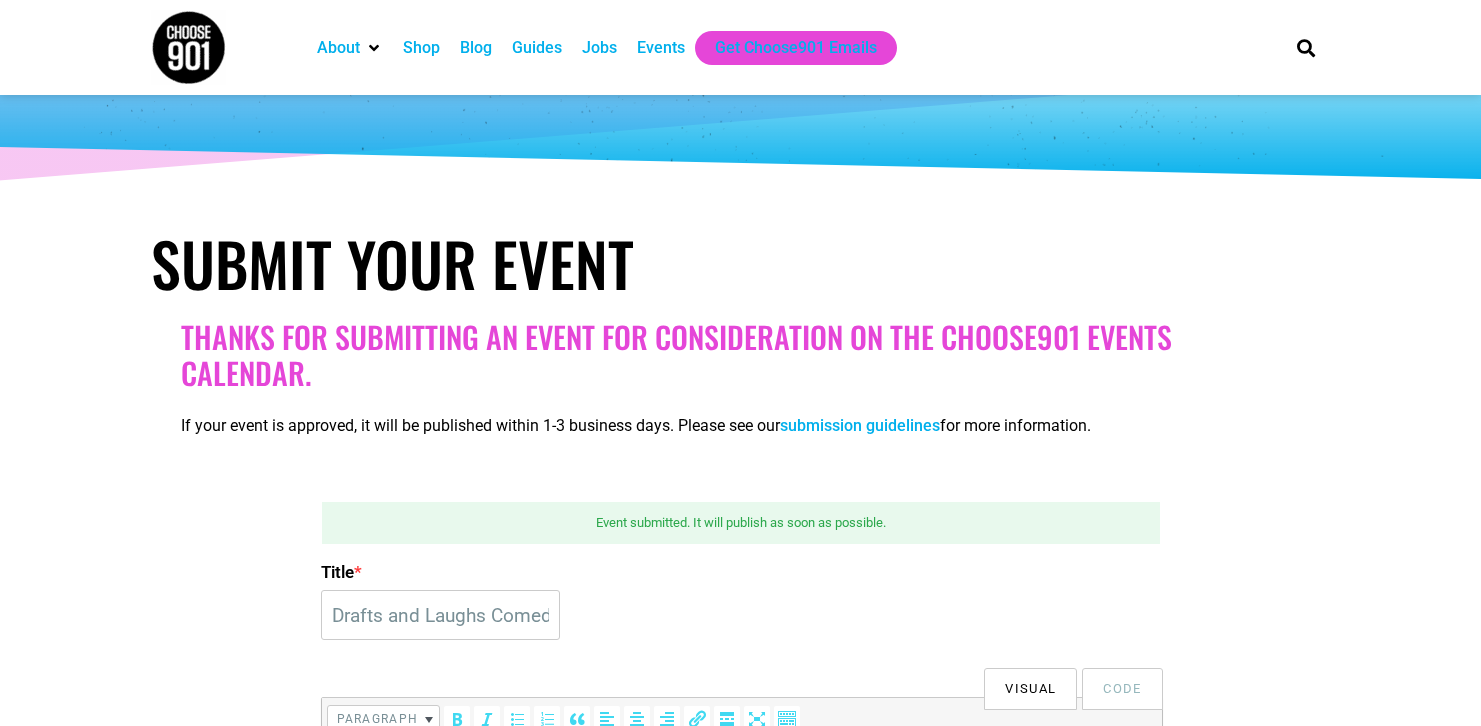 scroll, scrollTop: 0, scrollLeft: 0, axis: both 